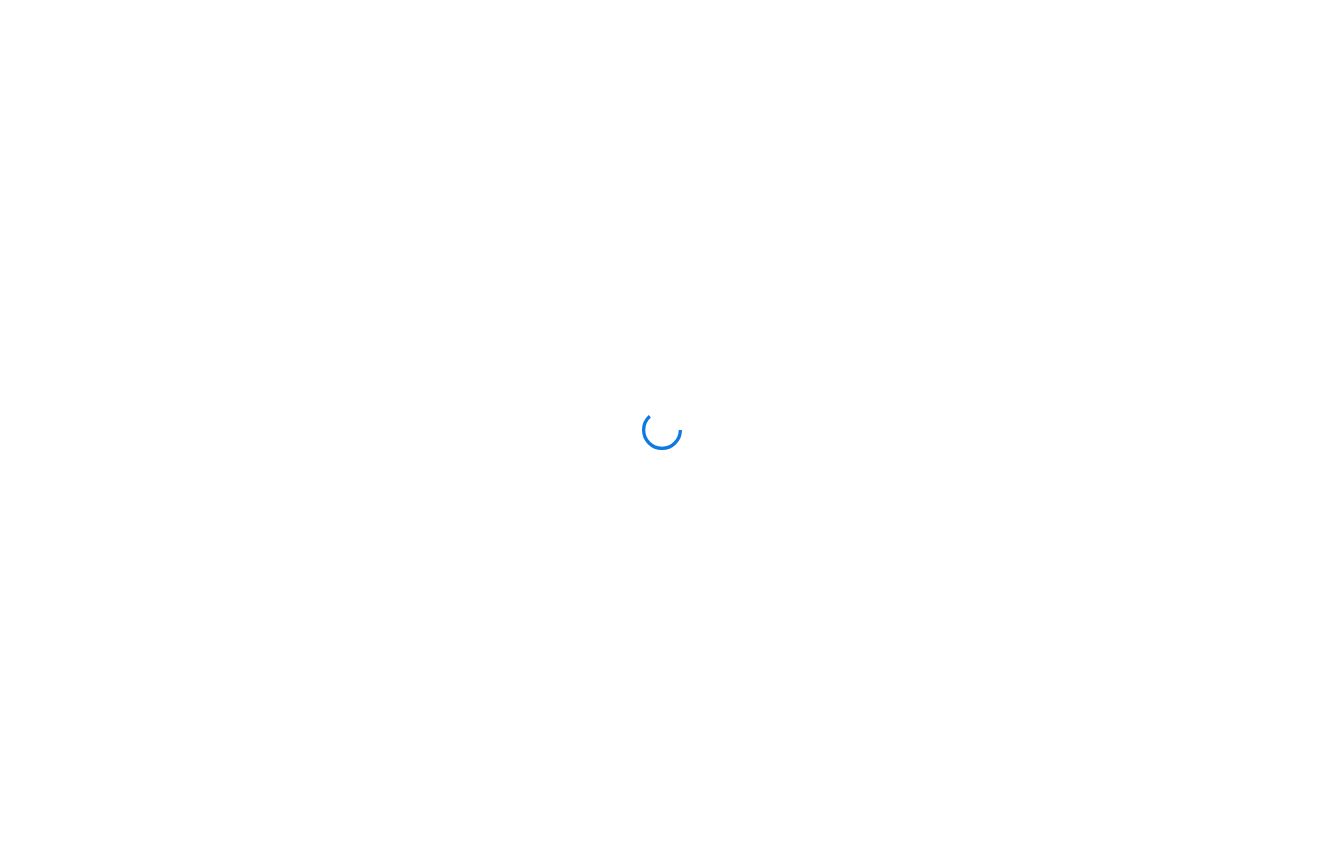scroll, scrollTop: 0, scrollLeft: 0, axis: both 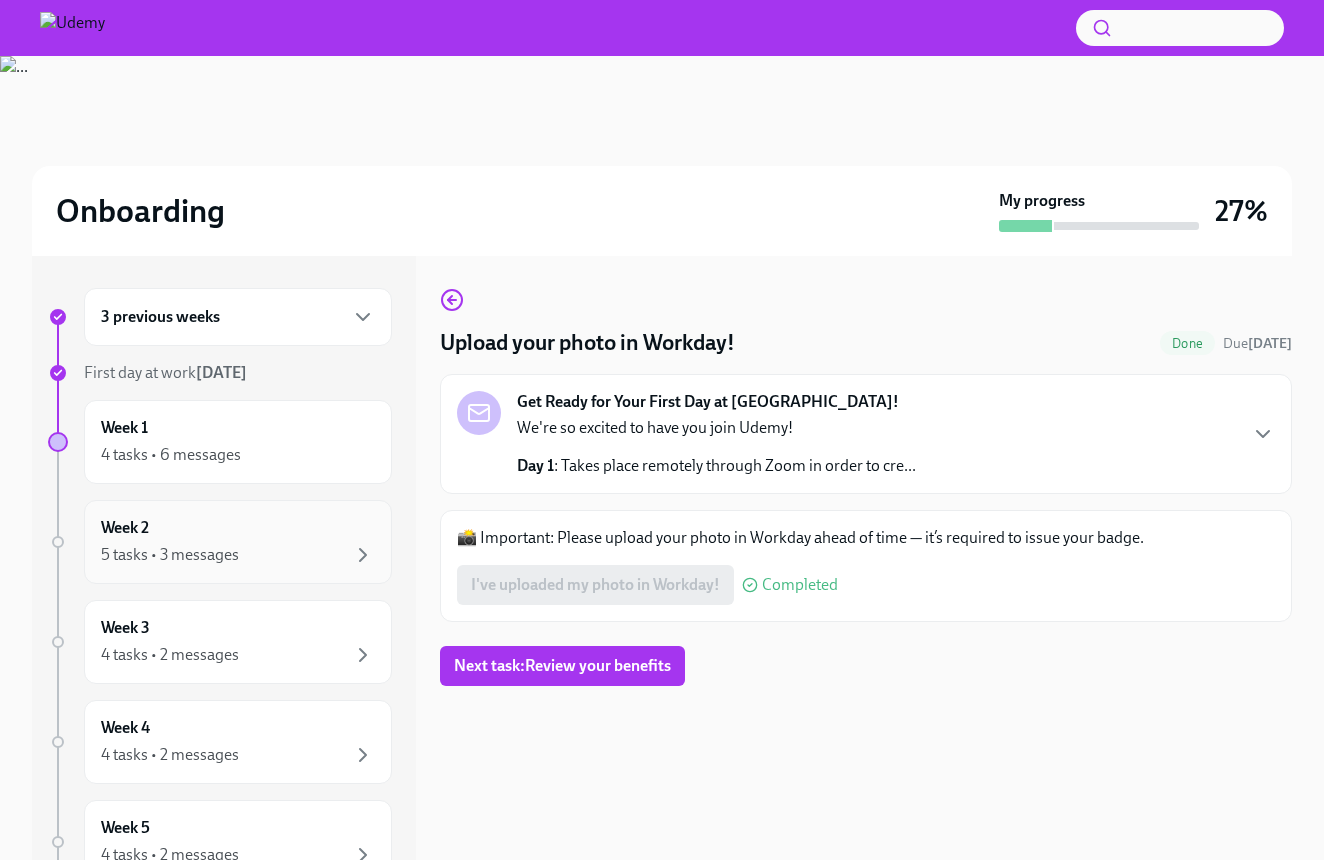 click on "5 tasks • 3 messages" at bounding box center (238, 555) 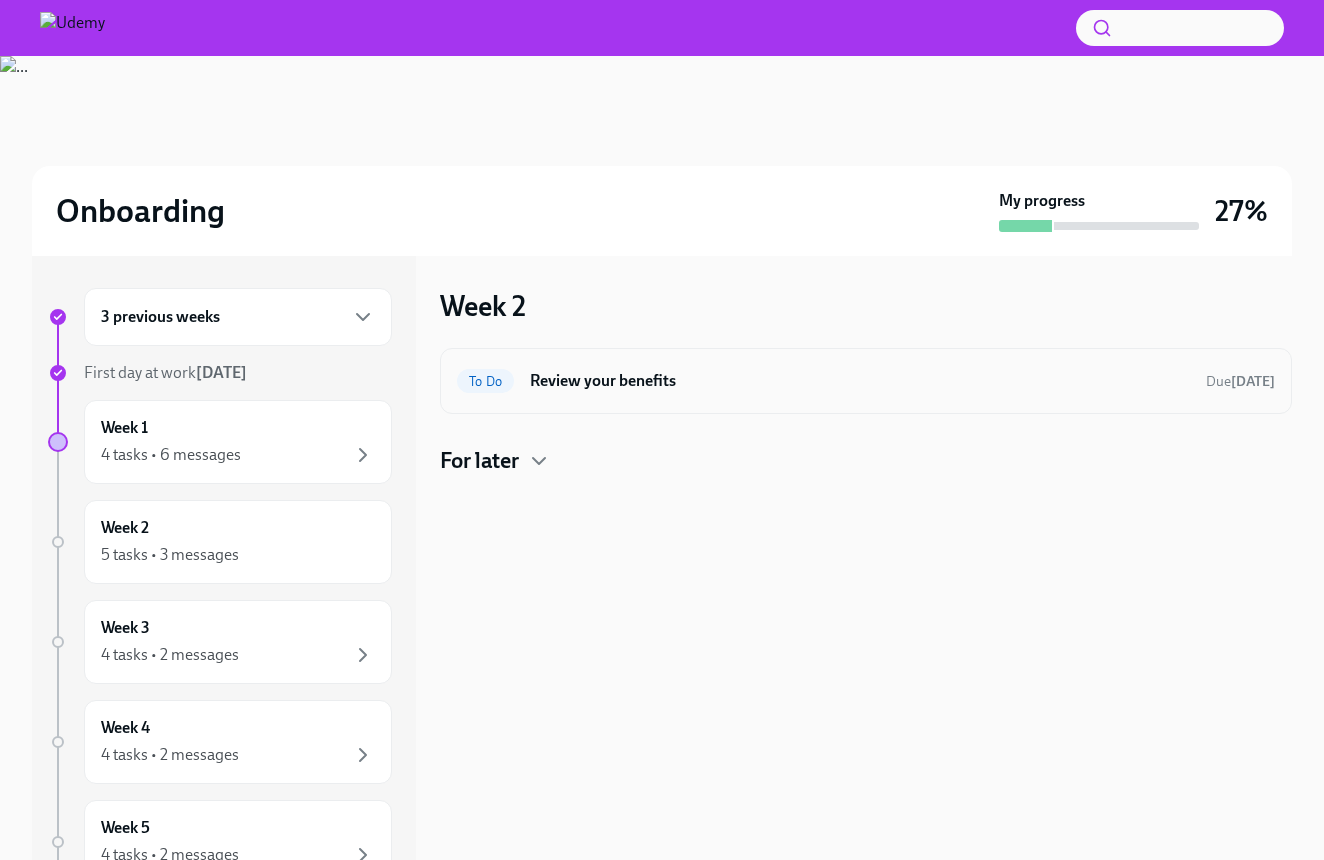 click on "To Do Review your benefits Due  [DATE]" at bounding box center (866, 381) 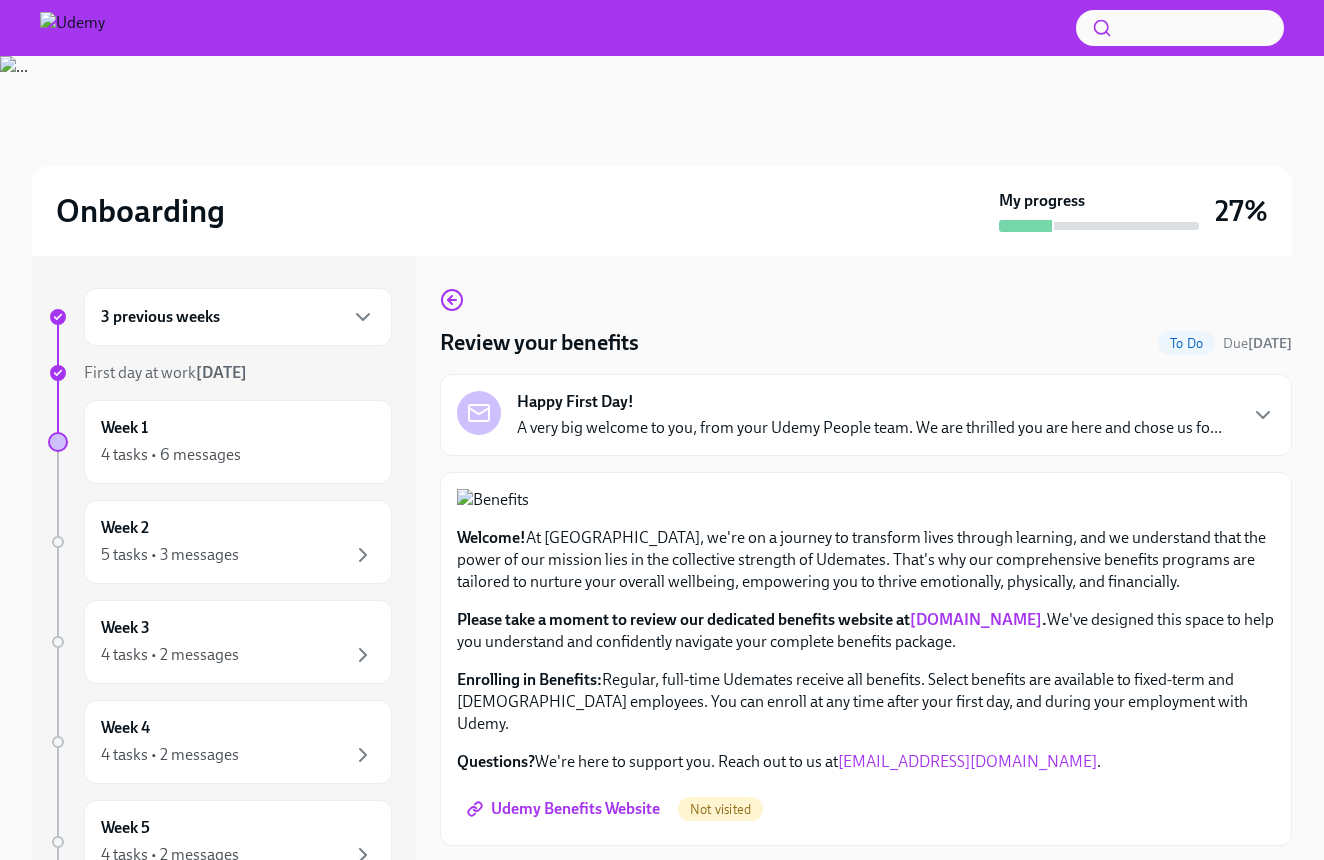 scroll, scrollTop: 56, scrollLeft: 0, axis: vertical 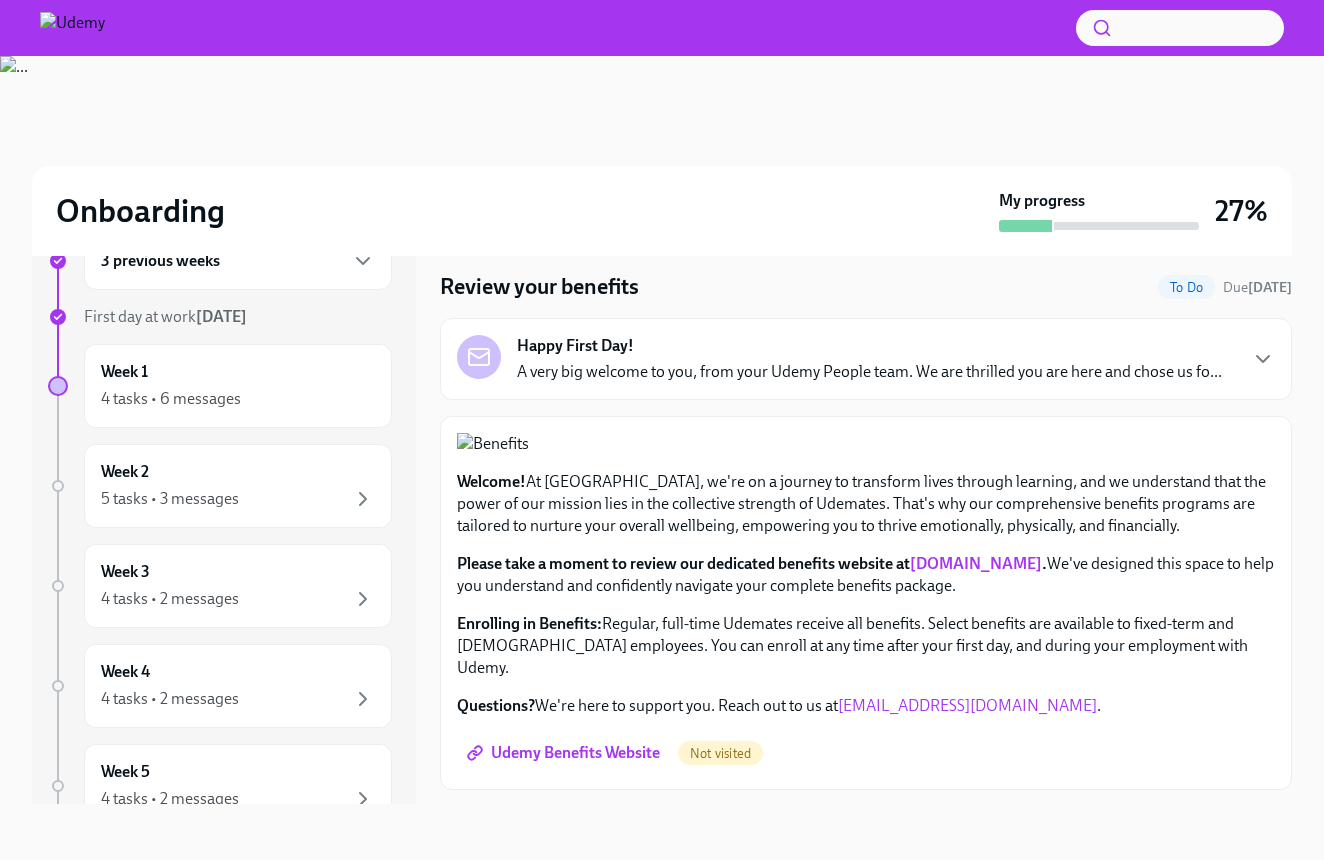 click on "Happy First Day! A very big welcome to you, from your Udemy People team. We are thrilled you are here and chose us fo..." at bounding box center (869, 359) 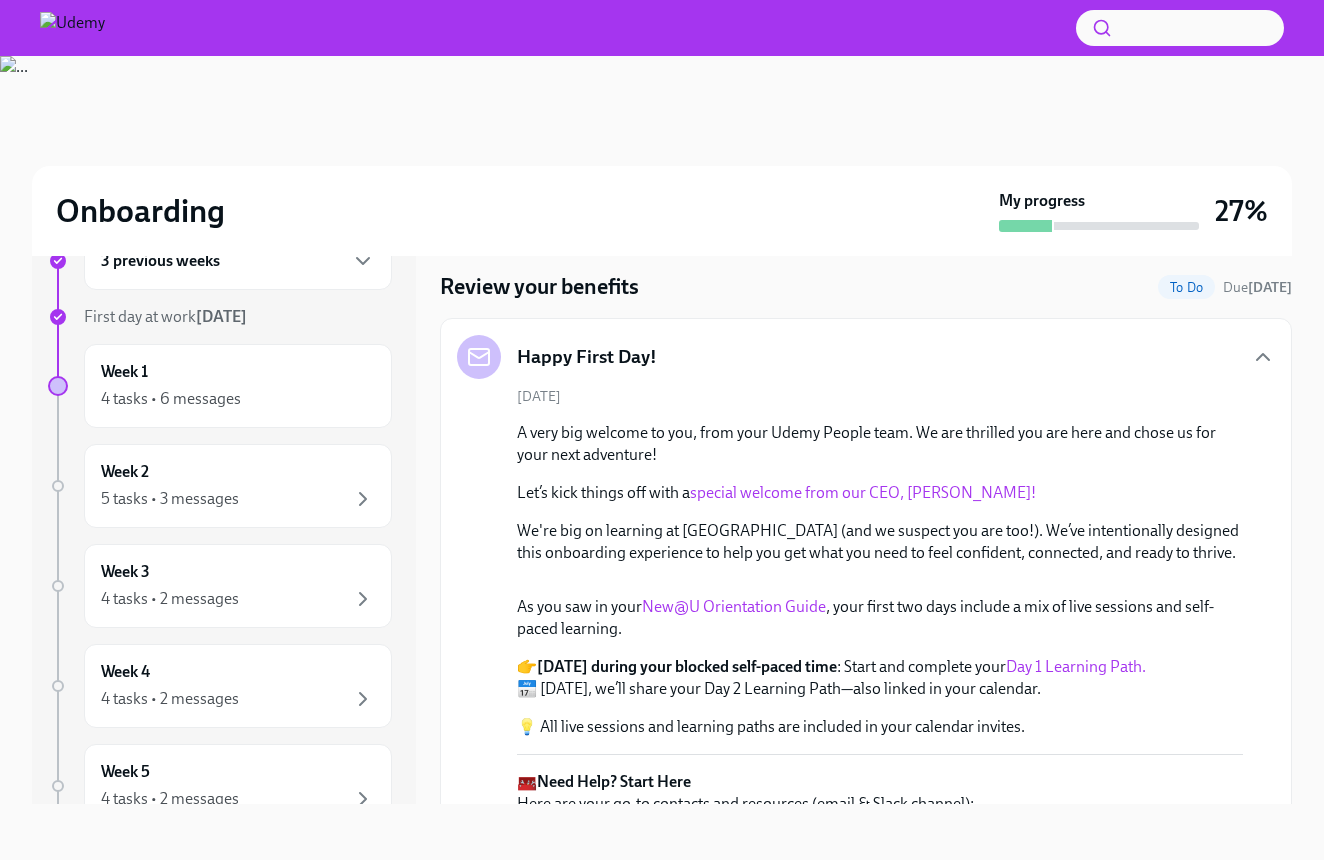 scroll, scrollTop: 0, scrollLeft: 0, axis: both 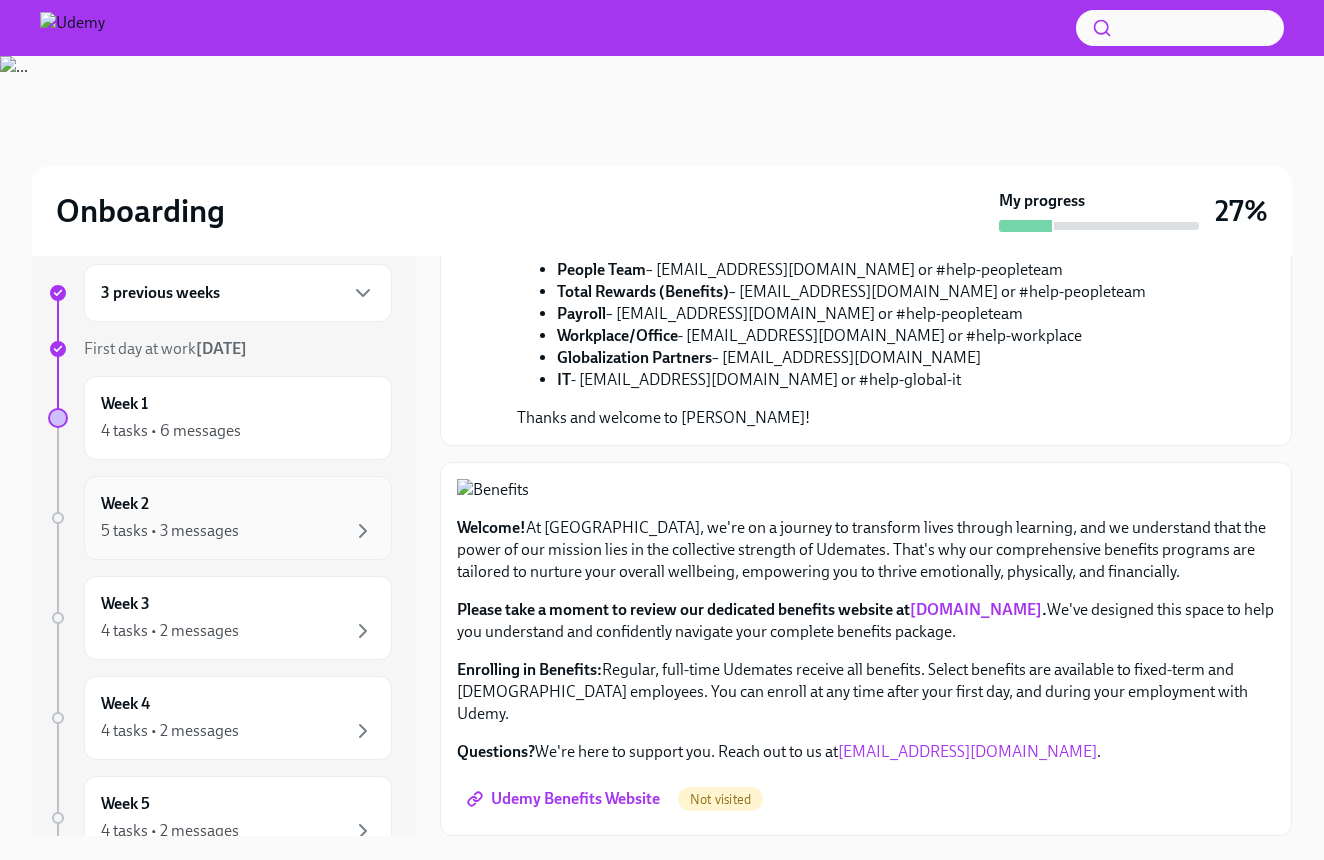 click on "Week 2 5 tasks • 3 messages" at bounding box center [238, 518] 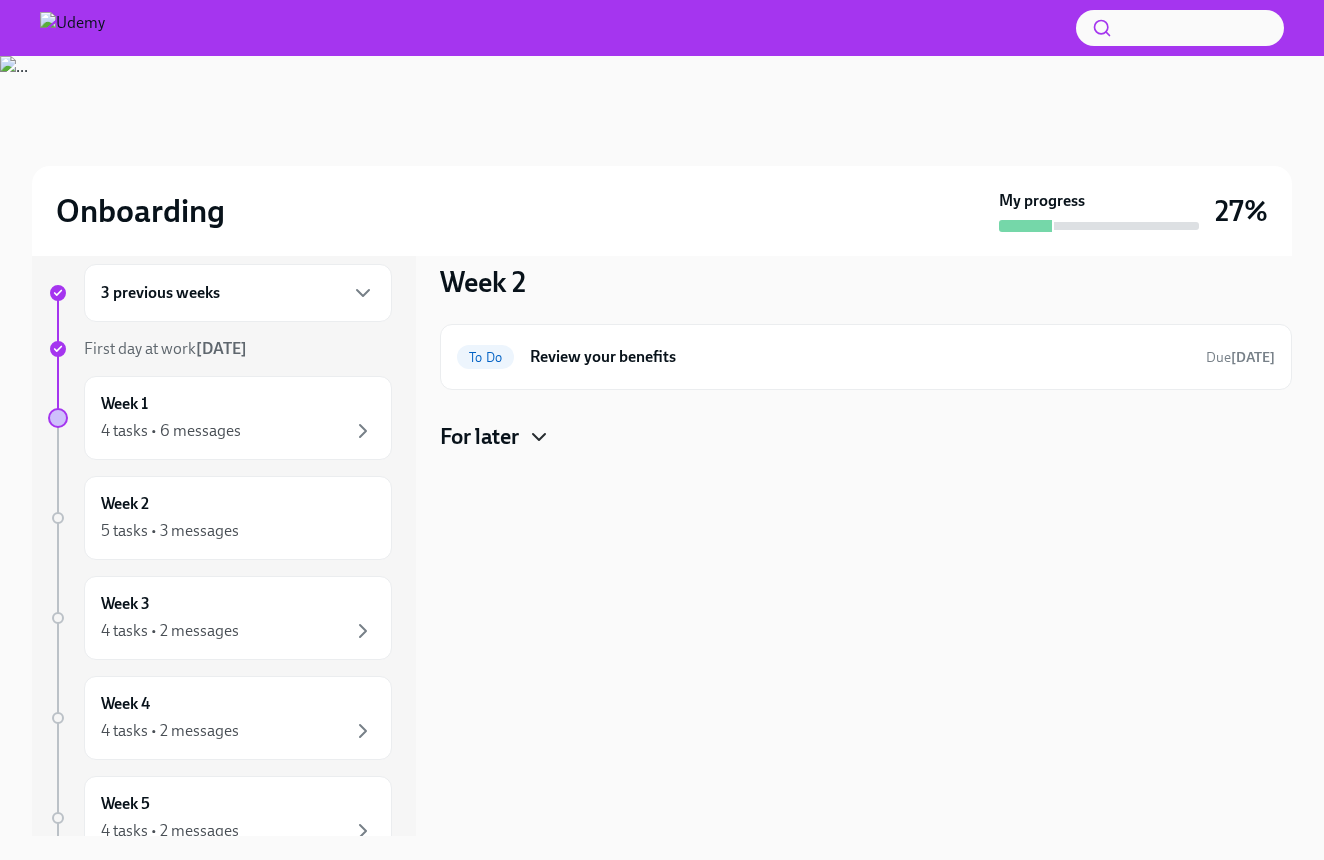 click 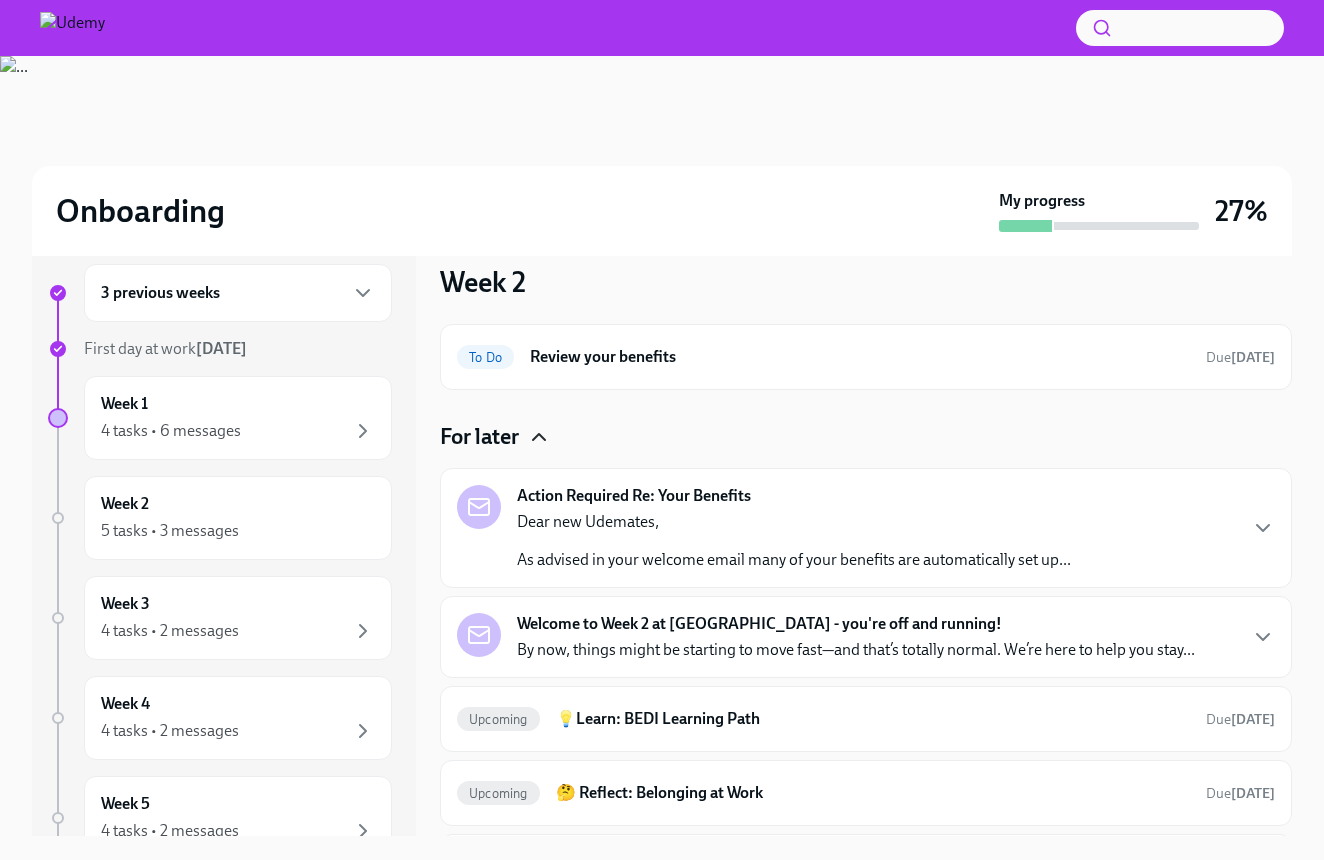 click 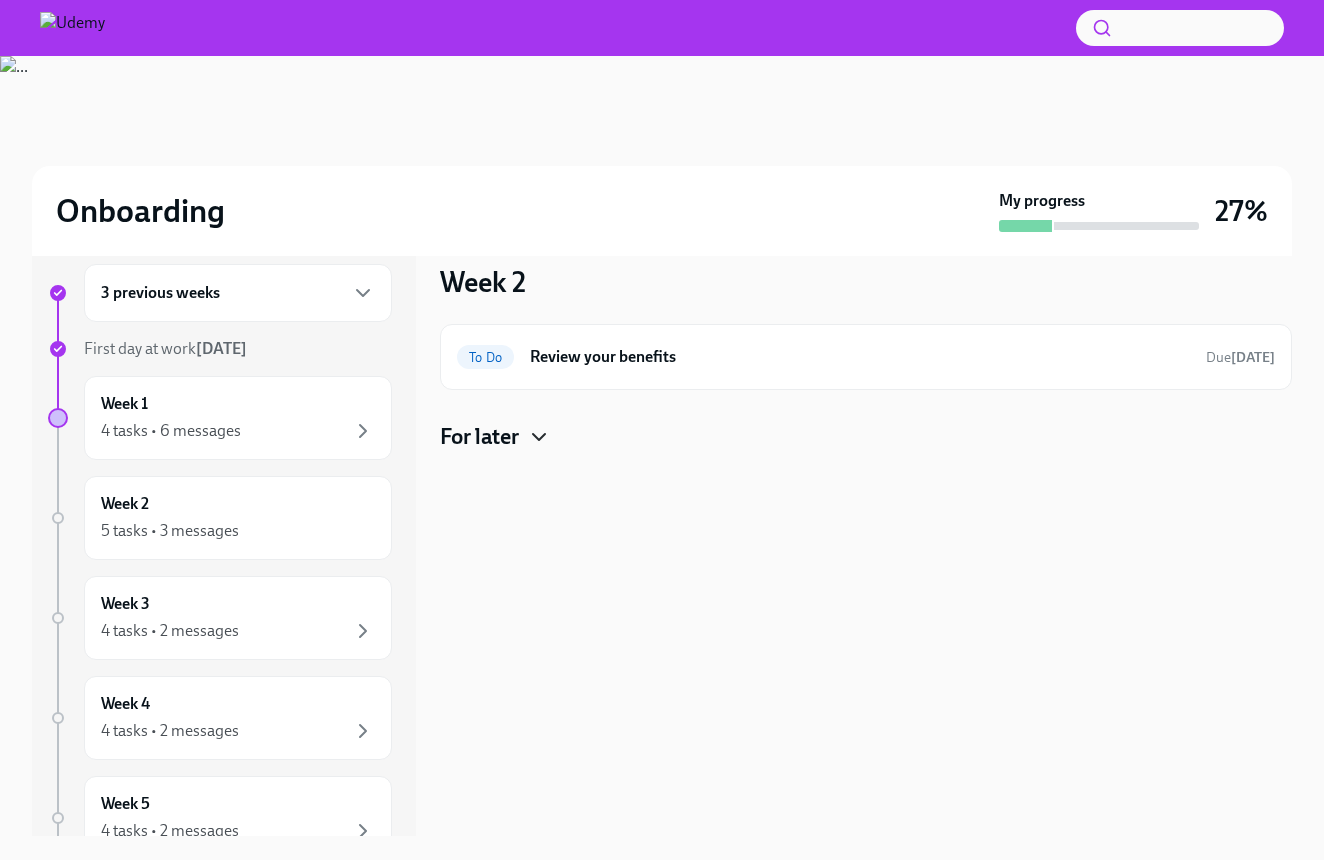 click 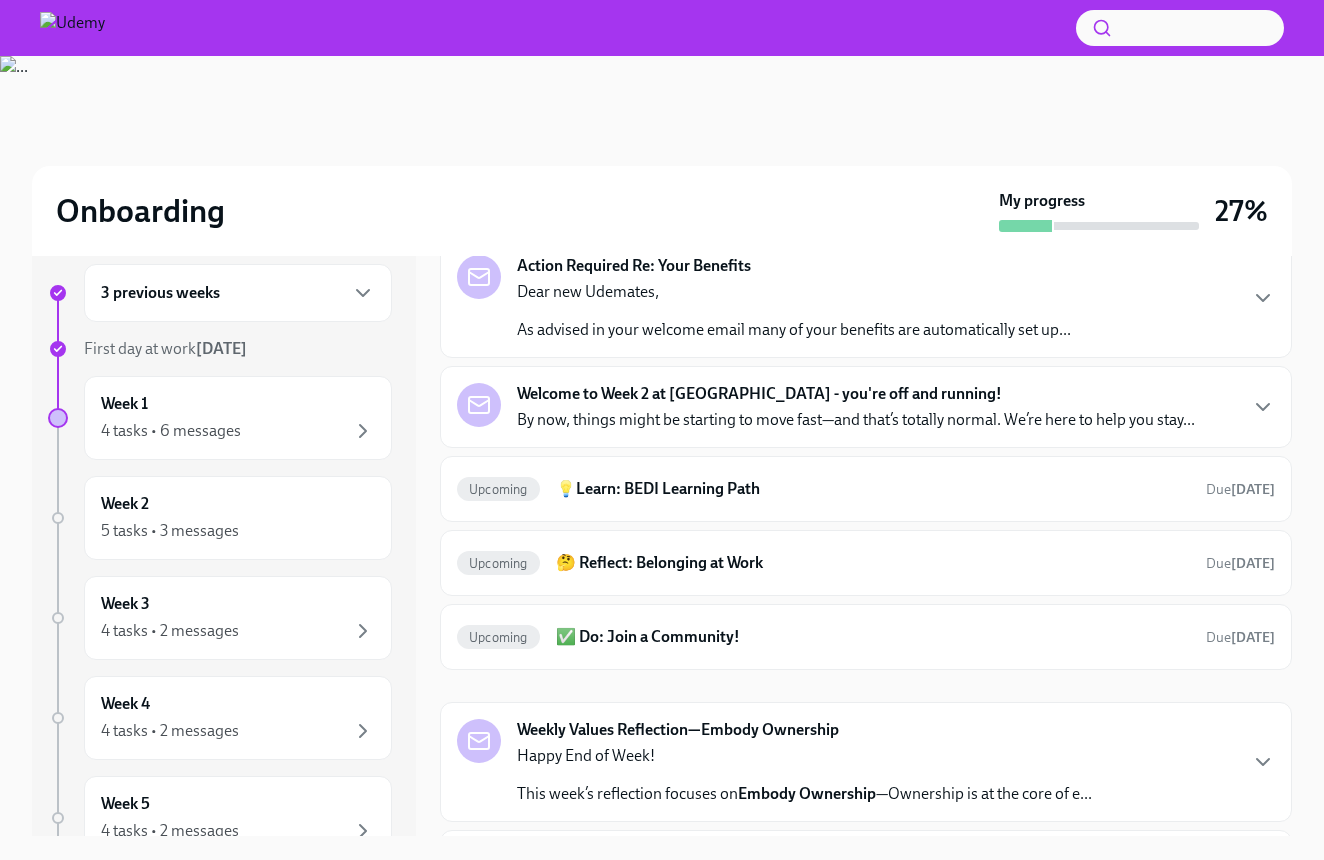 scroll, scrollTop: 234, scrollLeft: 0, axis: vertical 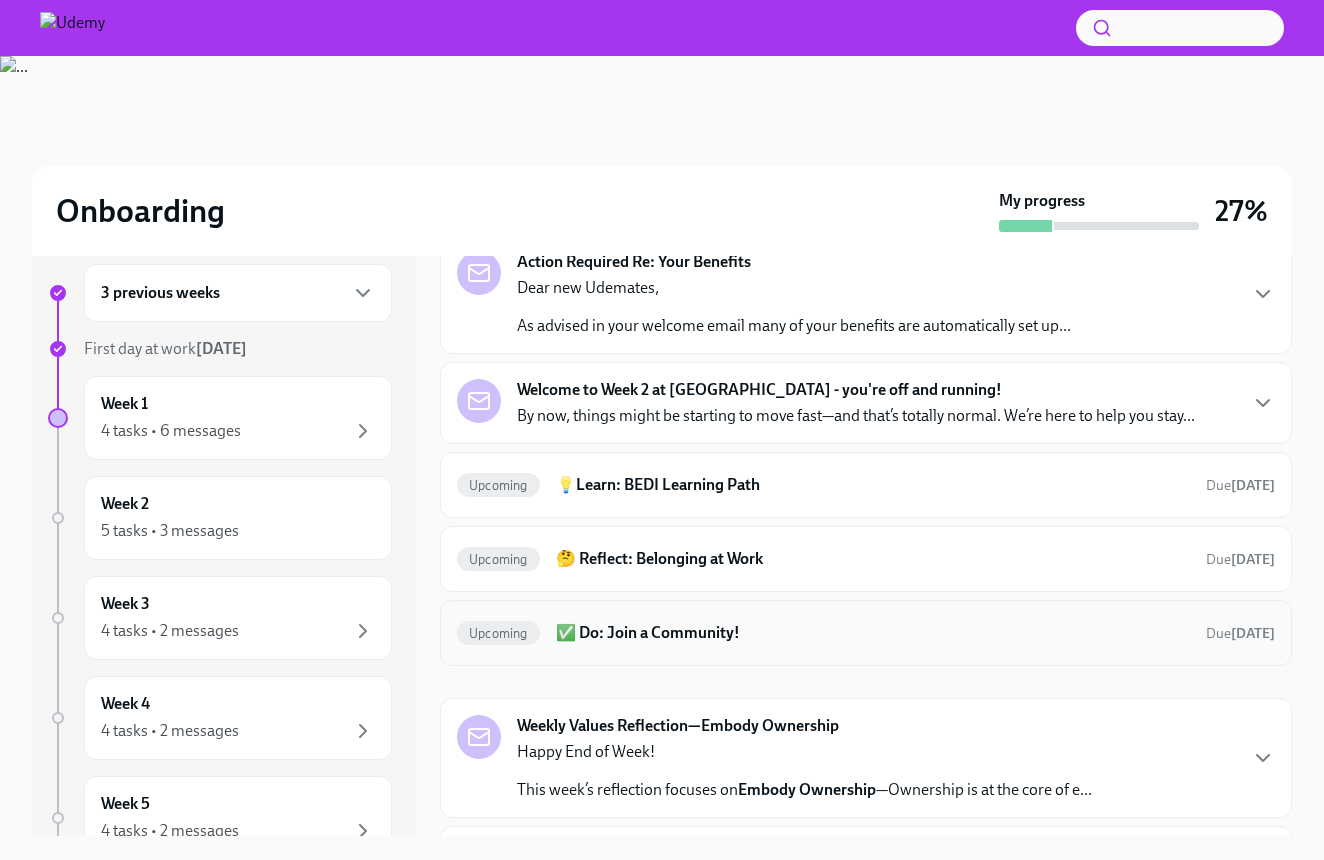 click on "✅ Do: Join a Community!" at bounding box center (873, 633) 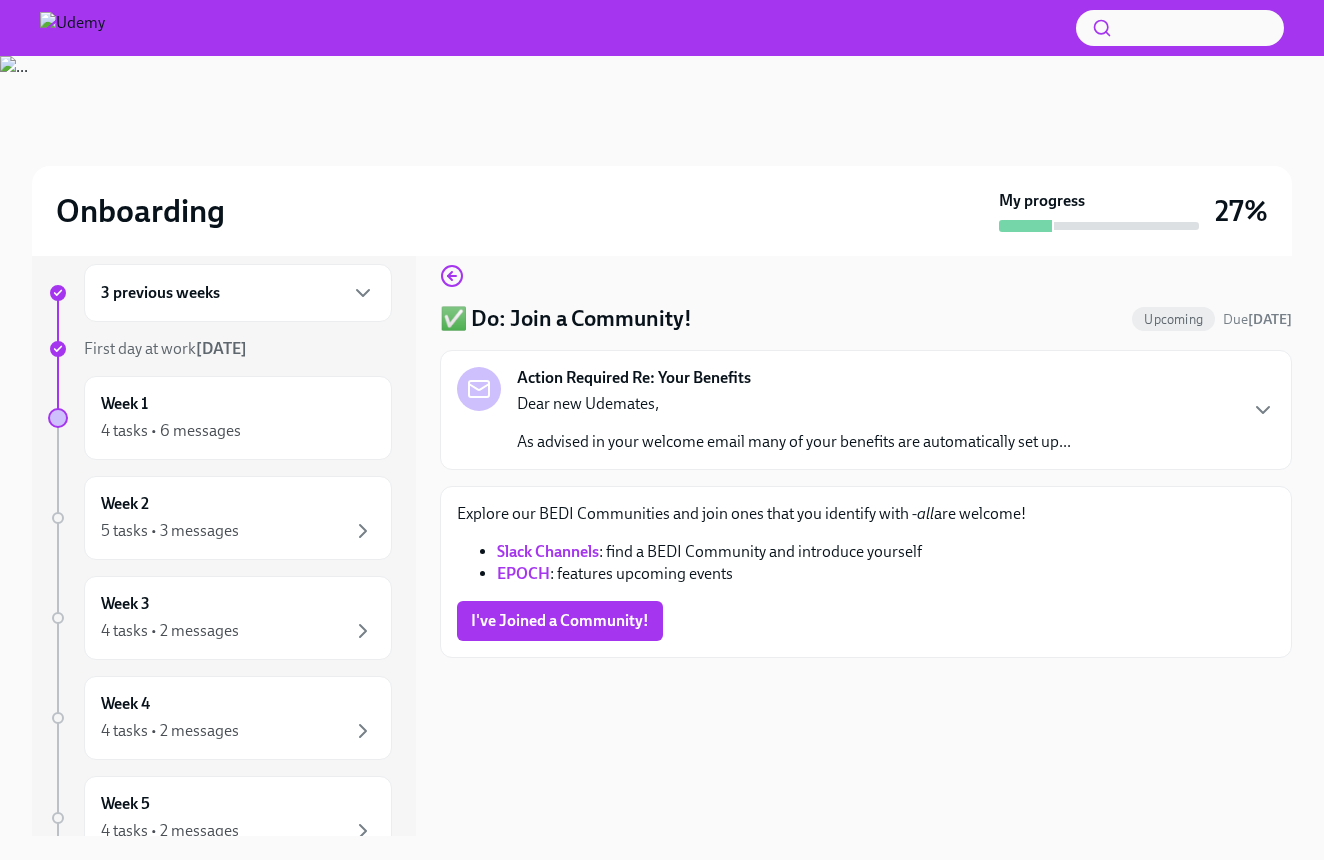 click on "Dear new Udemates,
As advised in your welcome email many of your benefits are automatically set up..." at bounding box center [794, 423] 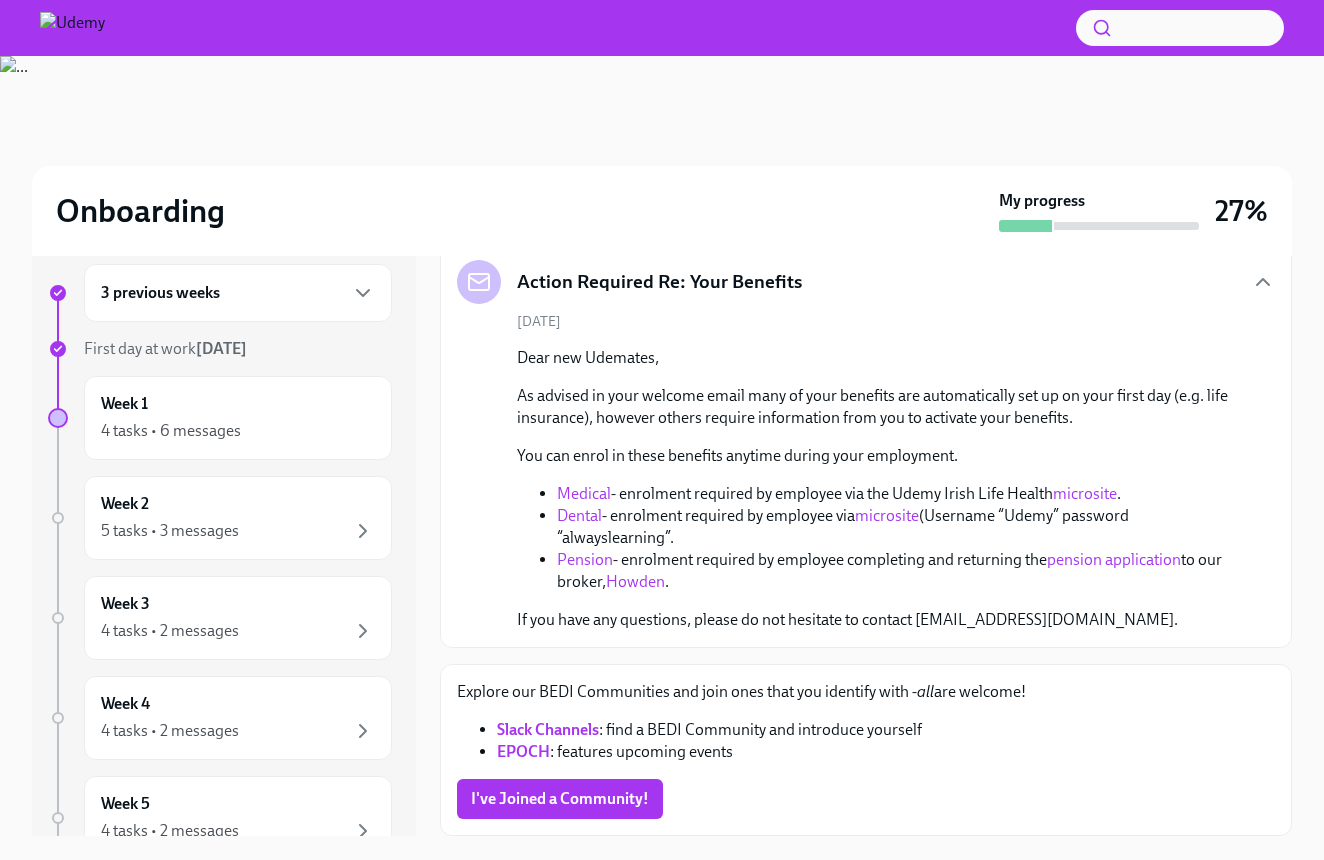 scroll, scrollTop: 107, scrollLeft: 0, axis: vertical 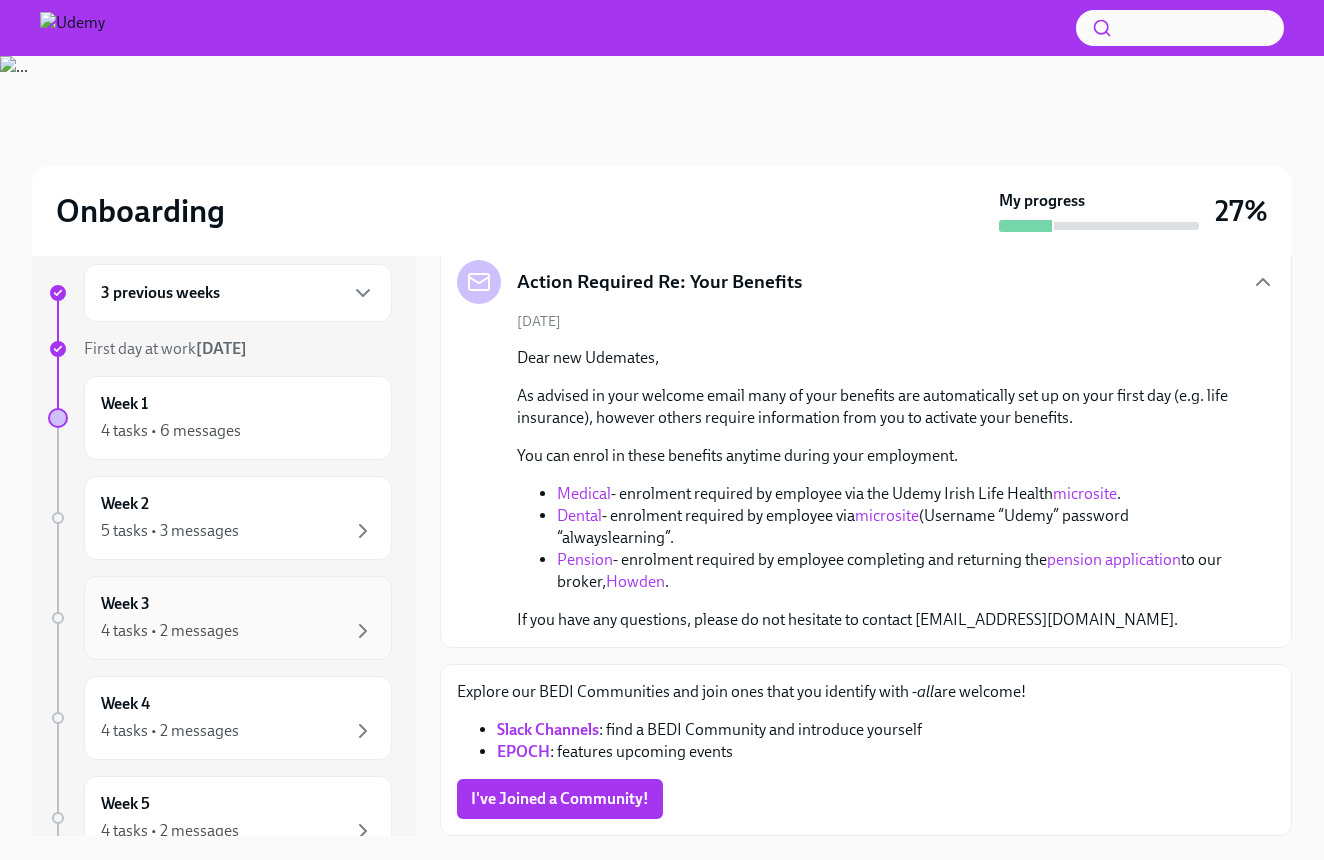click on "Week 3 4 tasks • 2 messages" at bounding box center (238, 618) 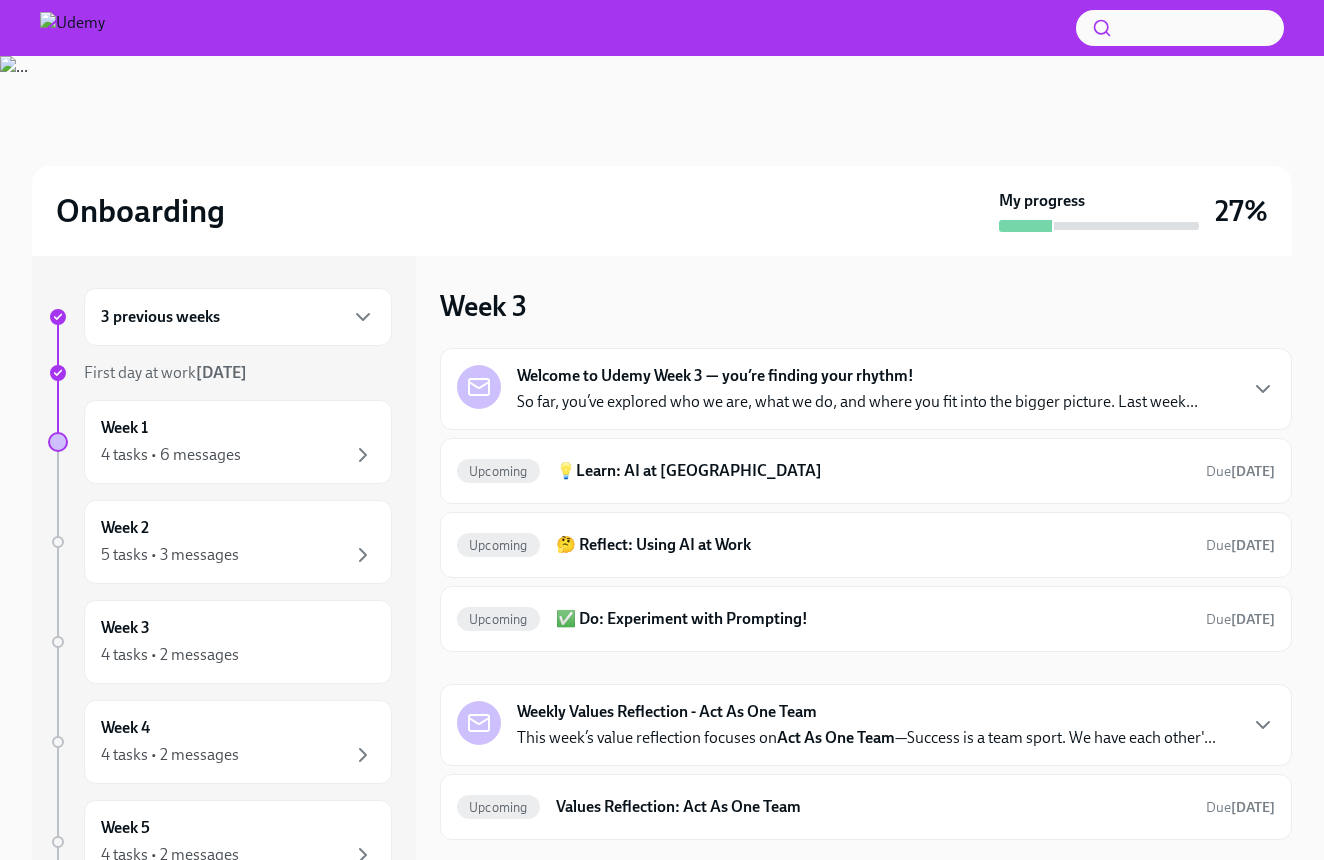 scroll, scrollTop: 0, scrollLeft: 0, axis: both 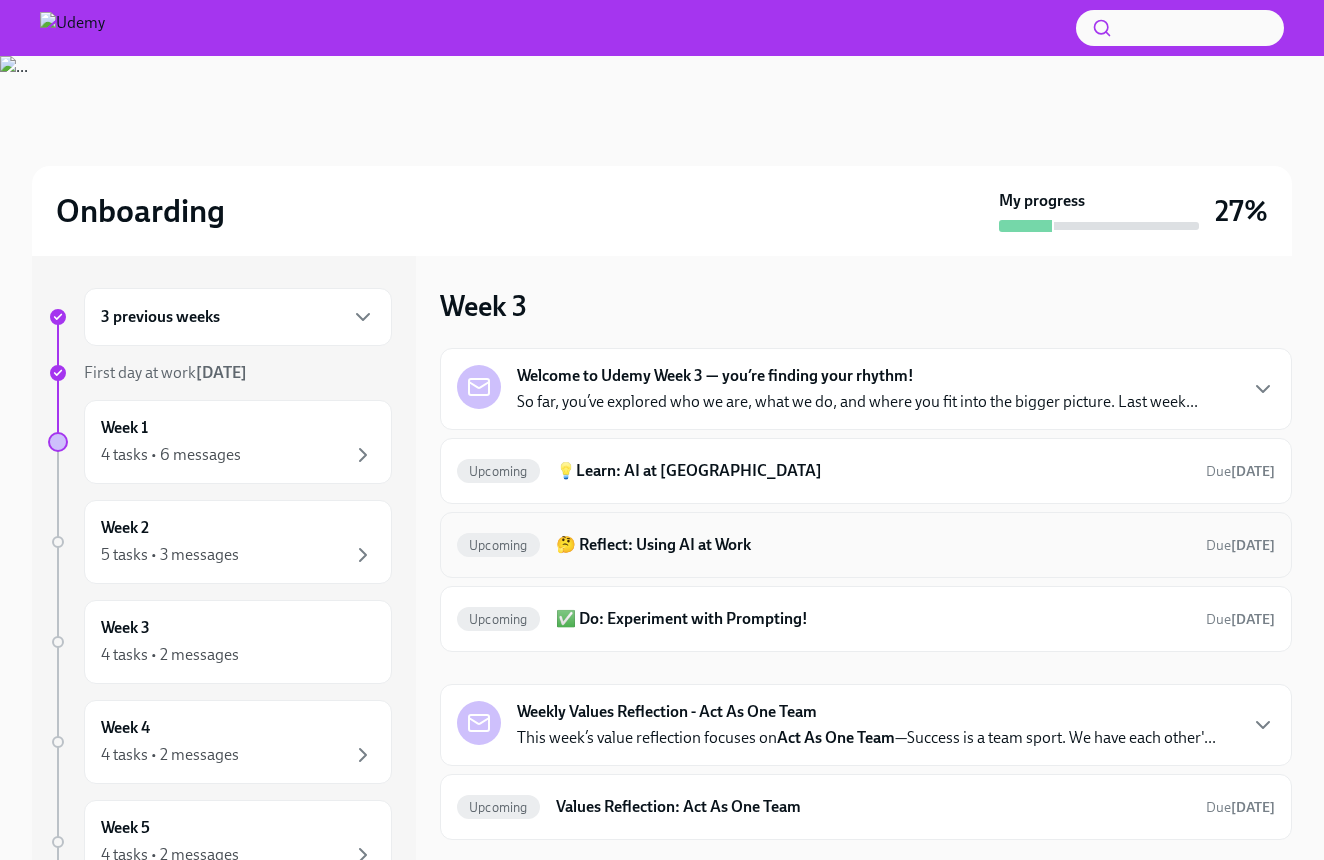 click on "🤔 Reflect: Using AI at Work" at bounding box center [873, 545] 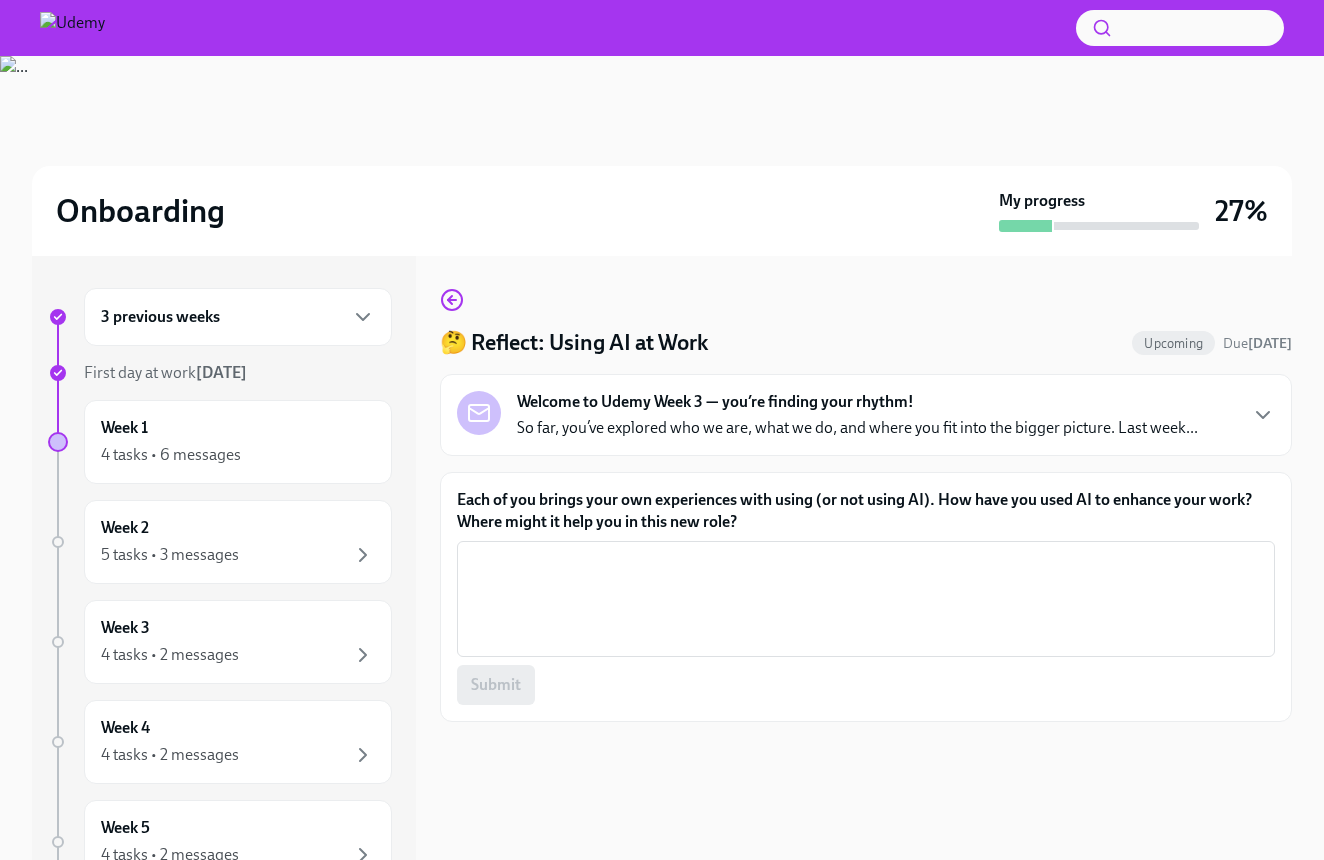 click on "Welcome to Udemy Week 3 — you’re finding your rhythm!" at bounding box center [715, 402] 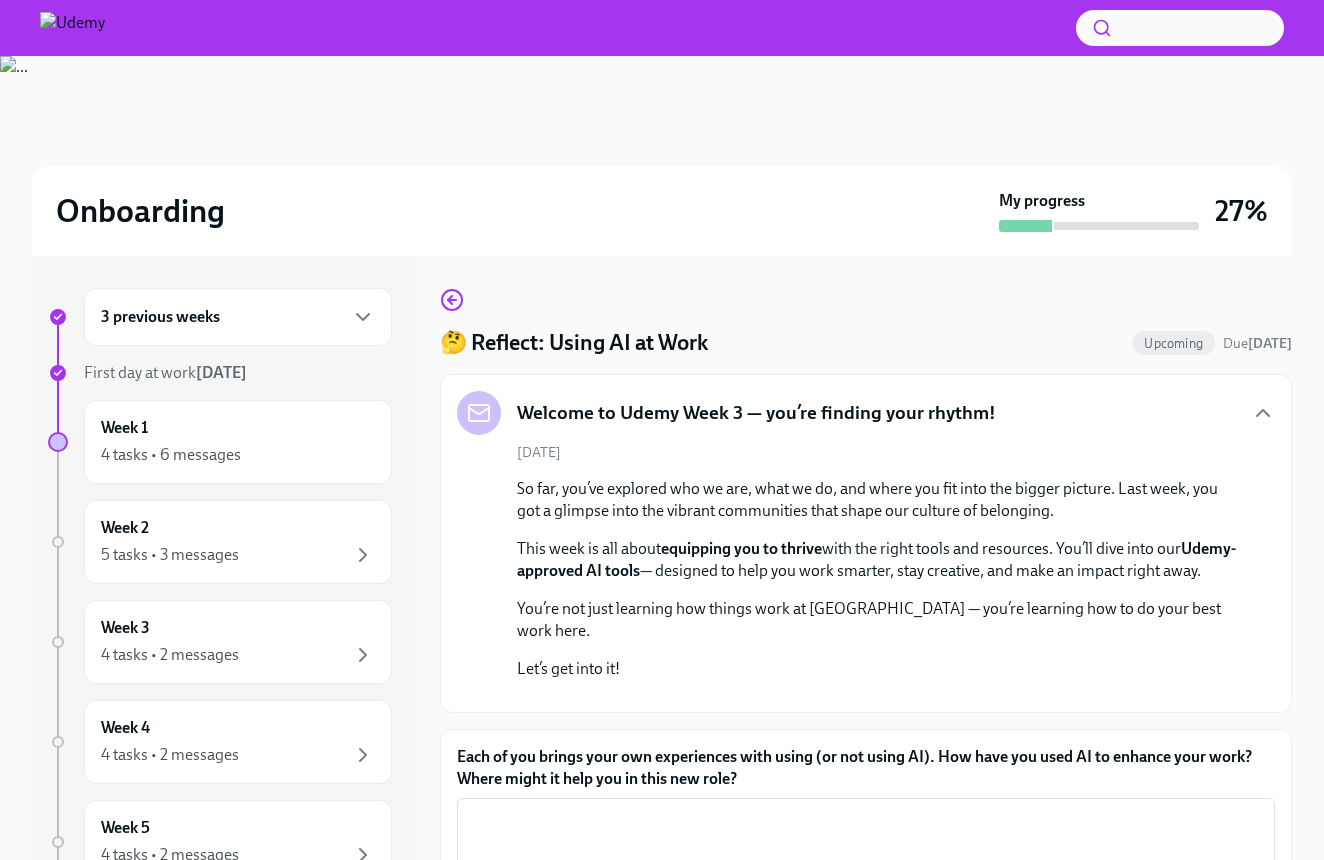 scroll, scrollTop: 0, scrollLeft: 0, axis: both 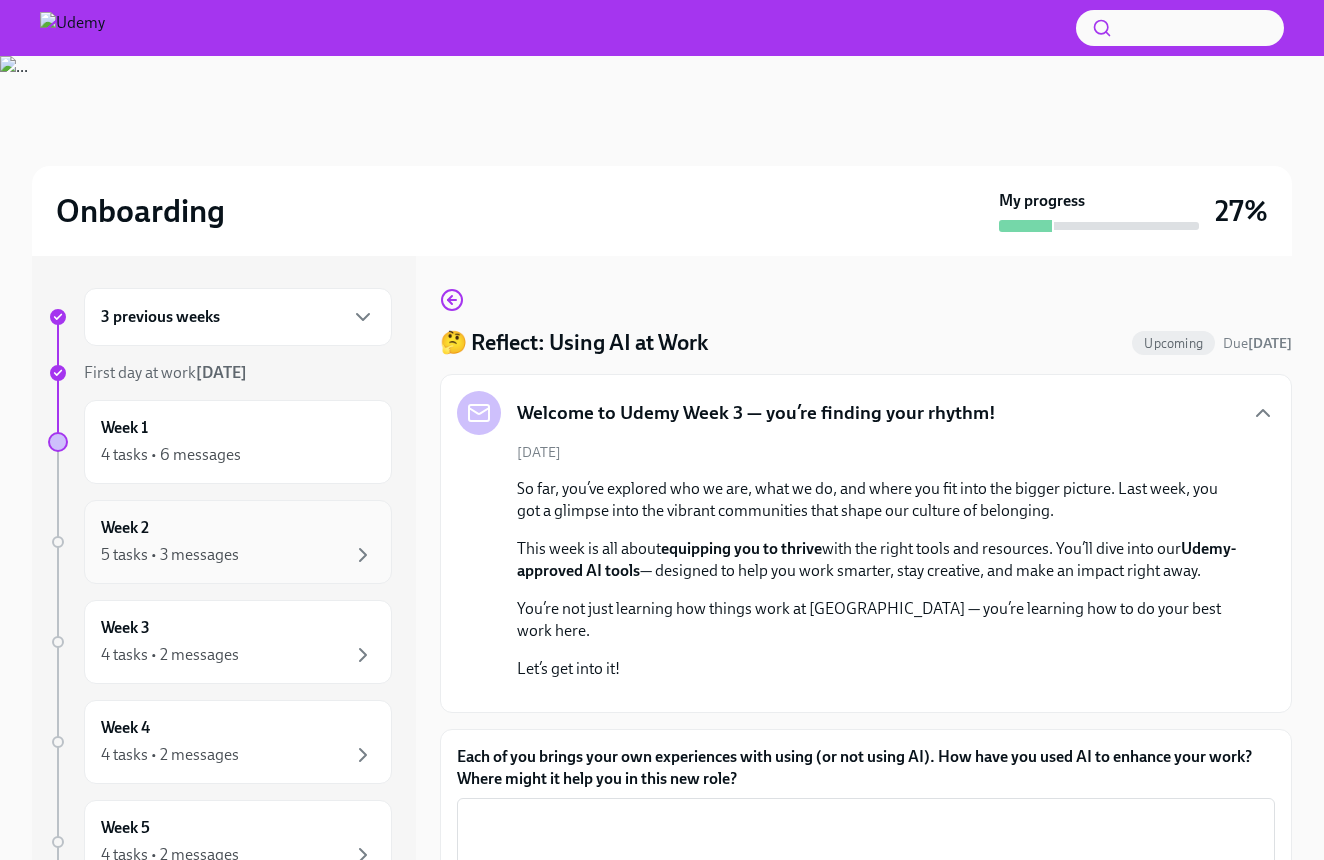 click on "Week 2 5 tasks • 3 messages" at bounding box center [238, 542] 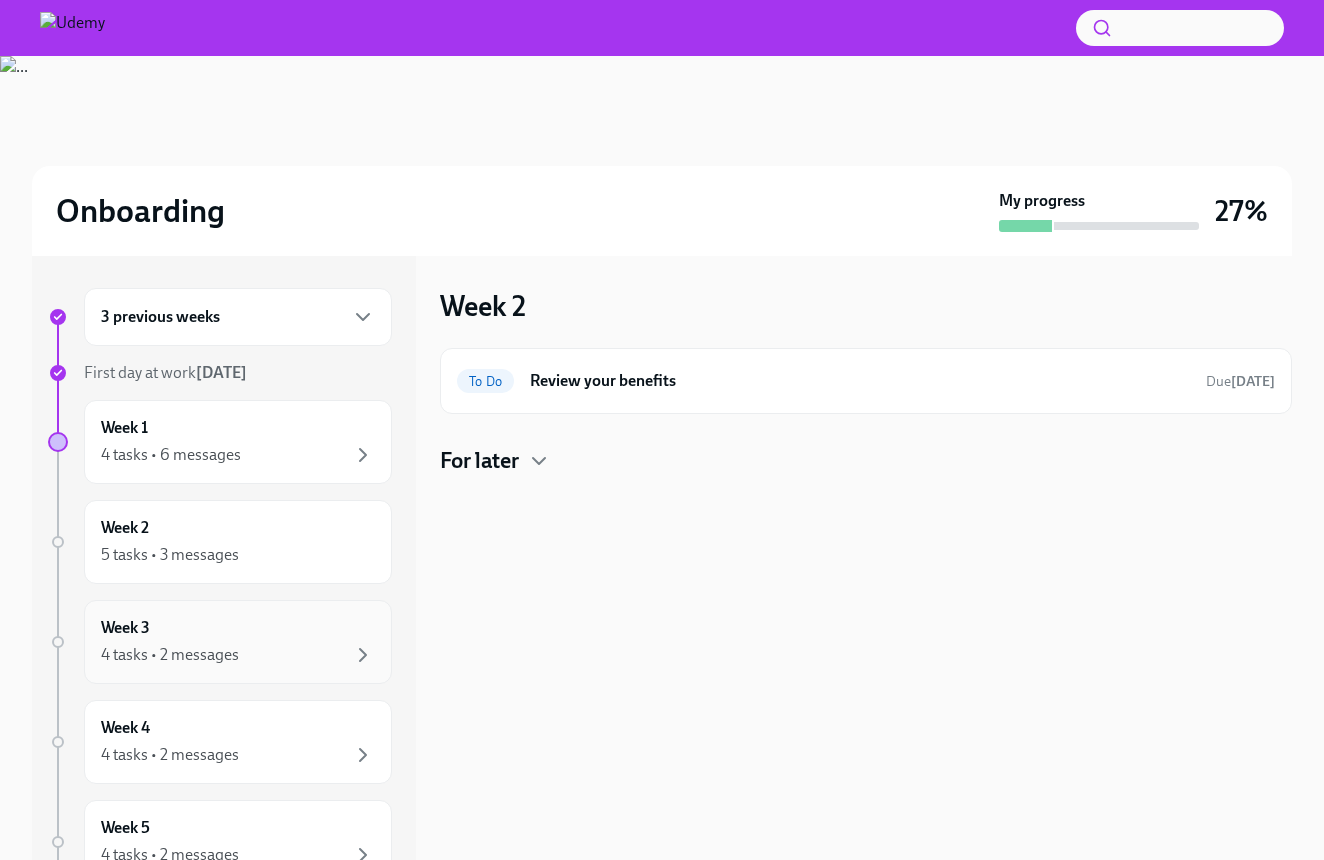click on "4 tasks • 2 messages" at bounding box center [238, 655] 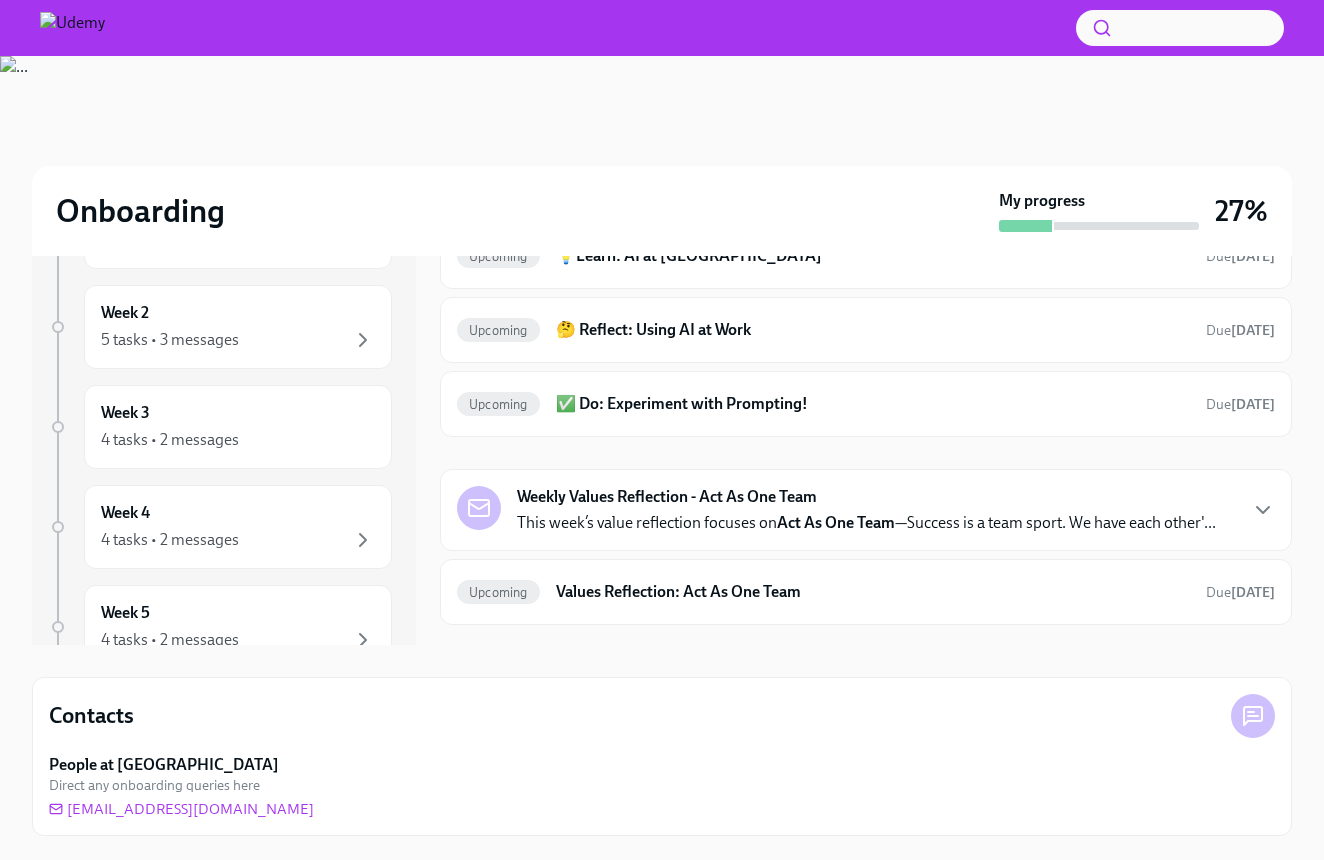 scroll, scrollTop: 215, scrollLeft: 0, axis: vertical 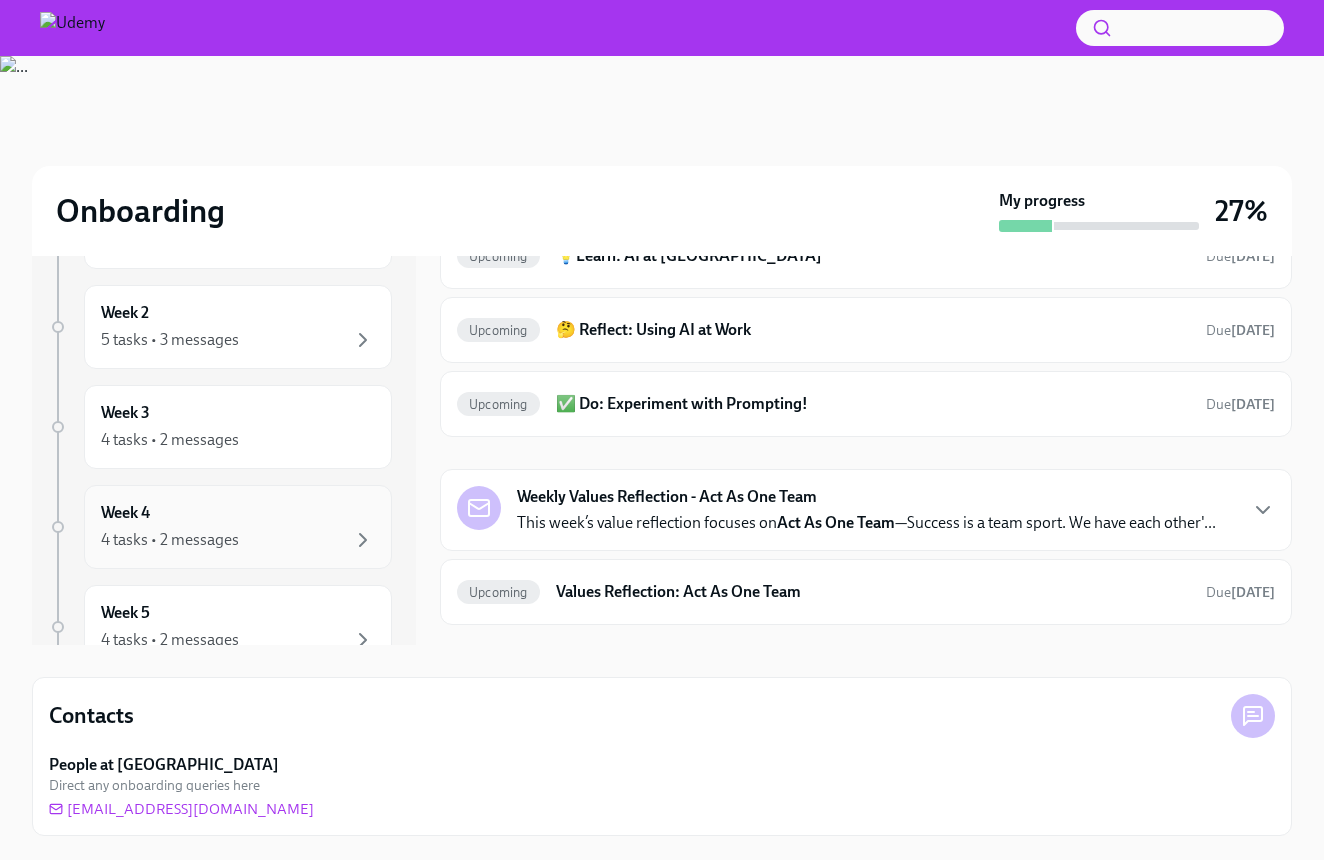 click on "Week 4 4 tasks • 2 messages" at bounding box center (238, 527) 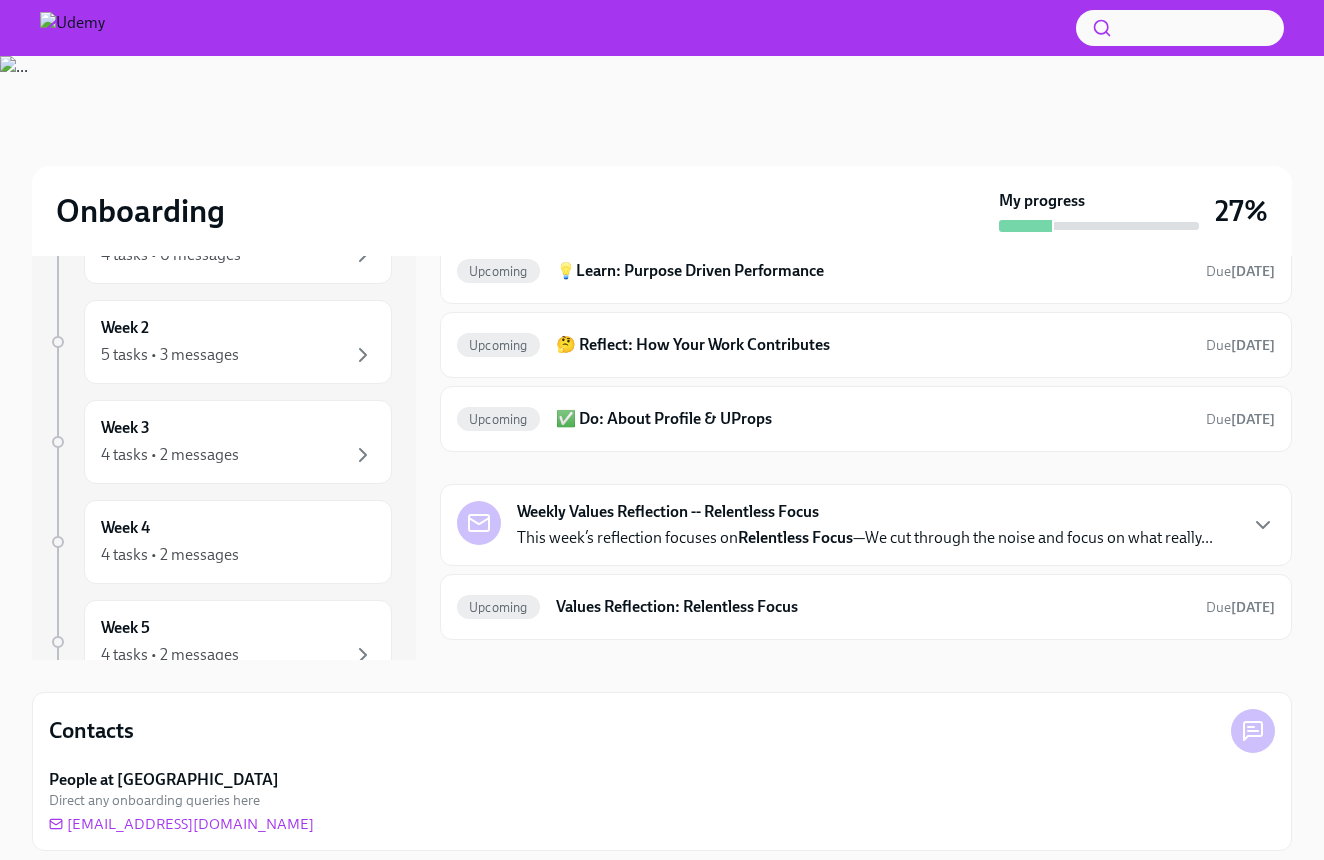 scroll, scrollTop: 204, scrollLeft: 0, axis: vertical 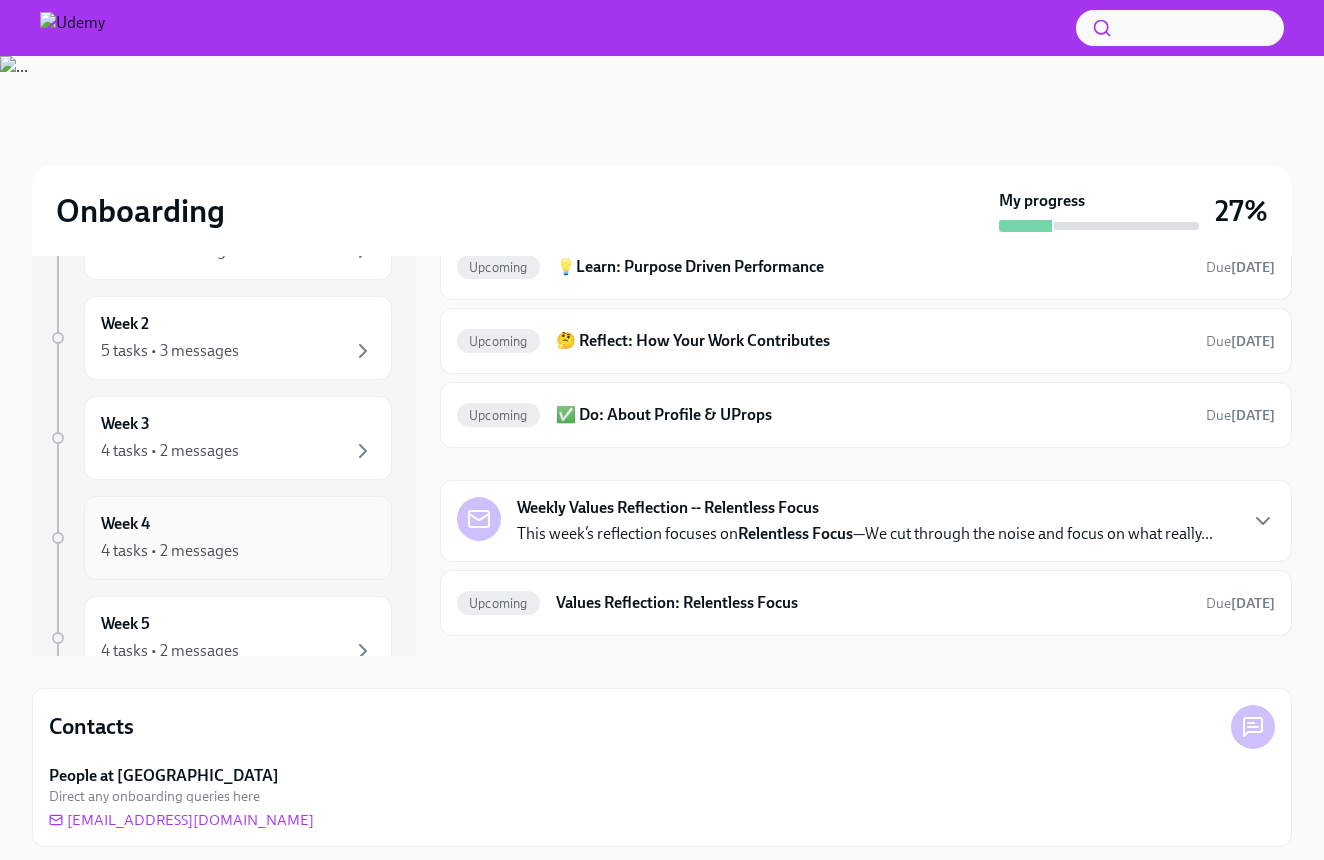 click on "Week 4 4 tasks • 2 messages" at bounding box center [238, 538] 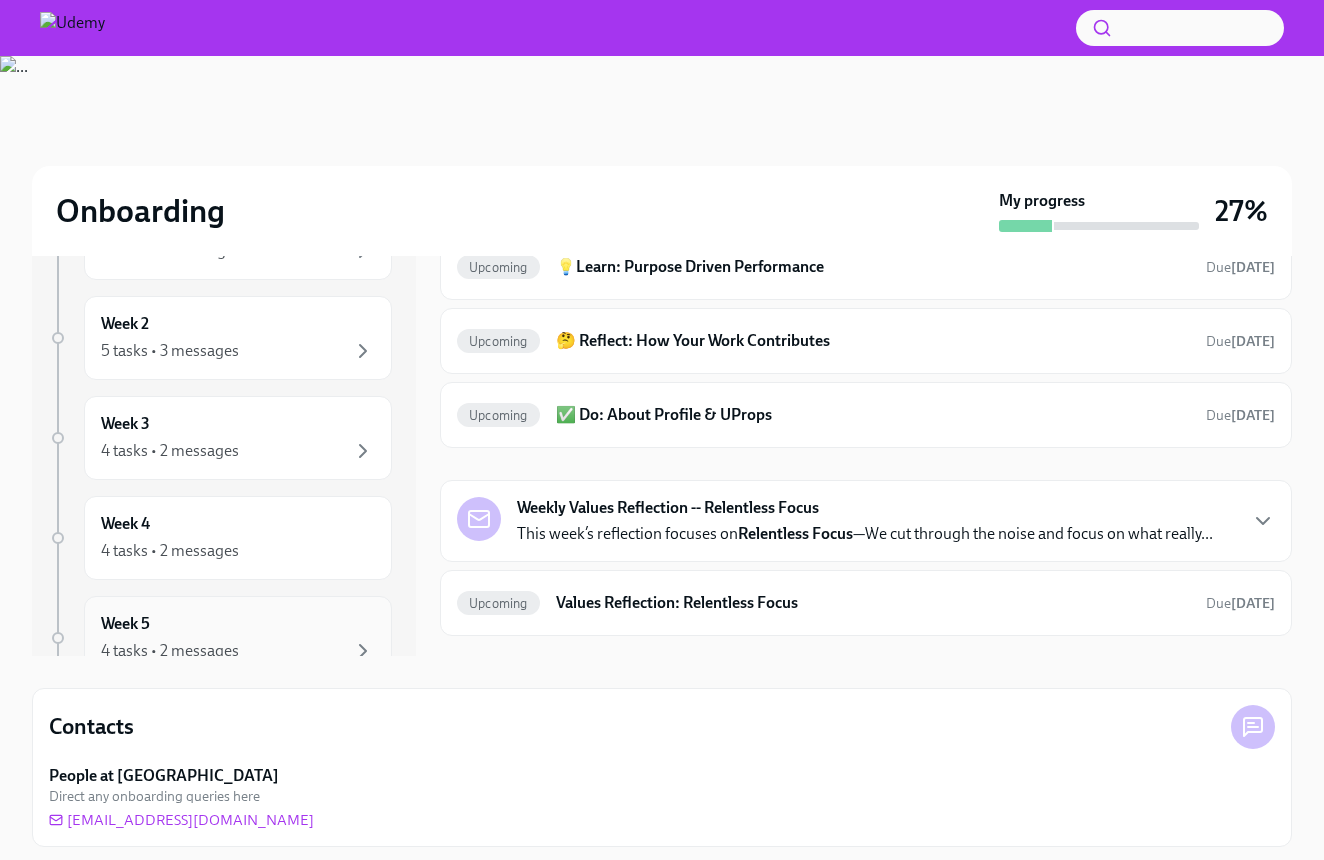 click on "Week 5 4 tasks • 2 messages" at bounding box center (238, 638) 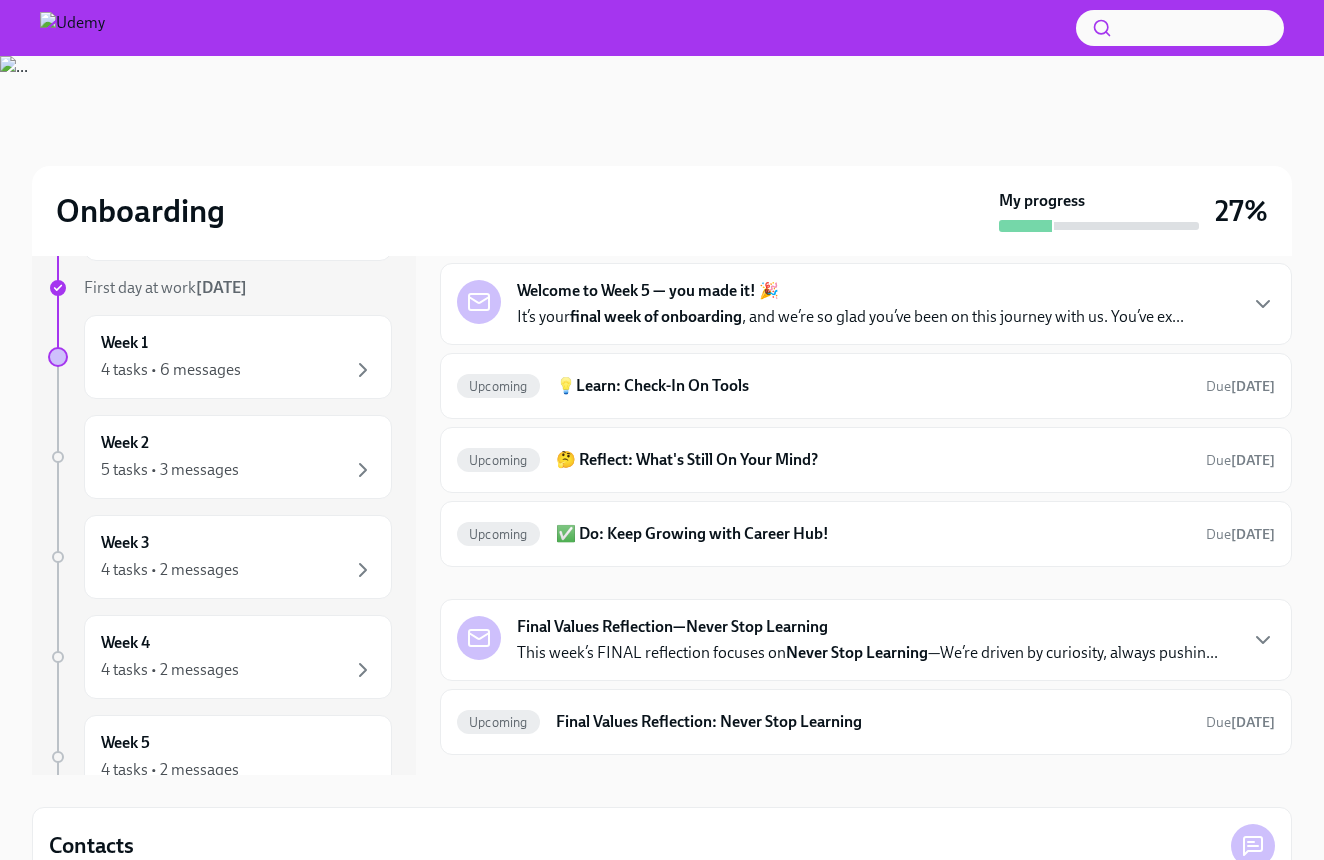 scroll, scrollTop: 86, scrollLeft: 0, axis: vertical 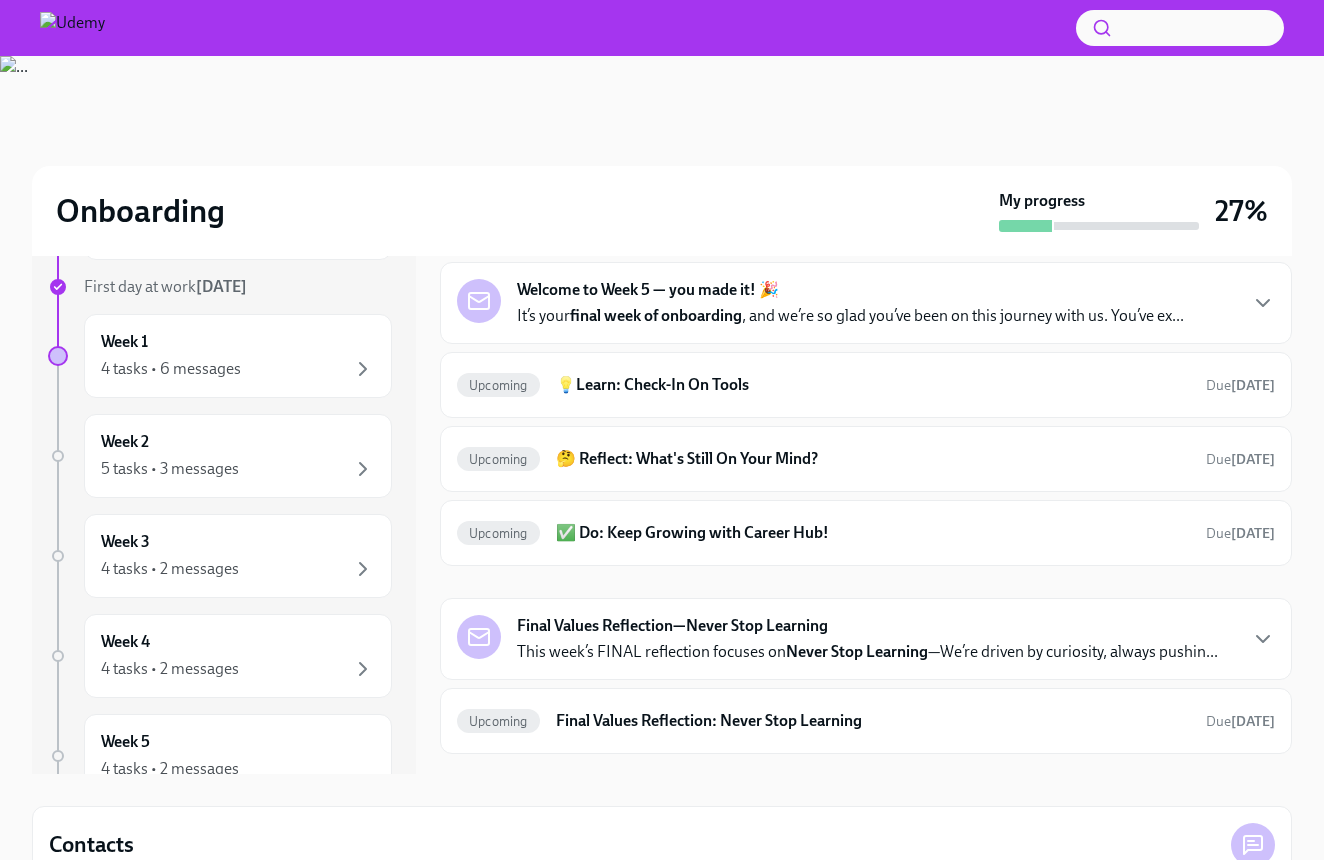 click on "Final Values Reflection—Never Stop Learning This week’s FINAL reflection focuses on  Never Stop Learning —We’re driven by curiosity, always pushin..." at bounding box center (867, 639) 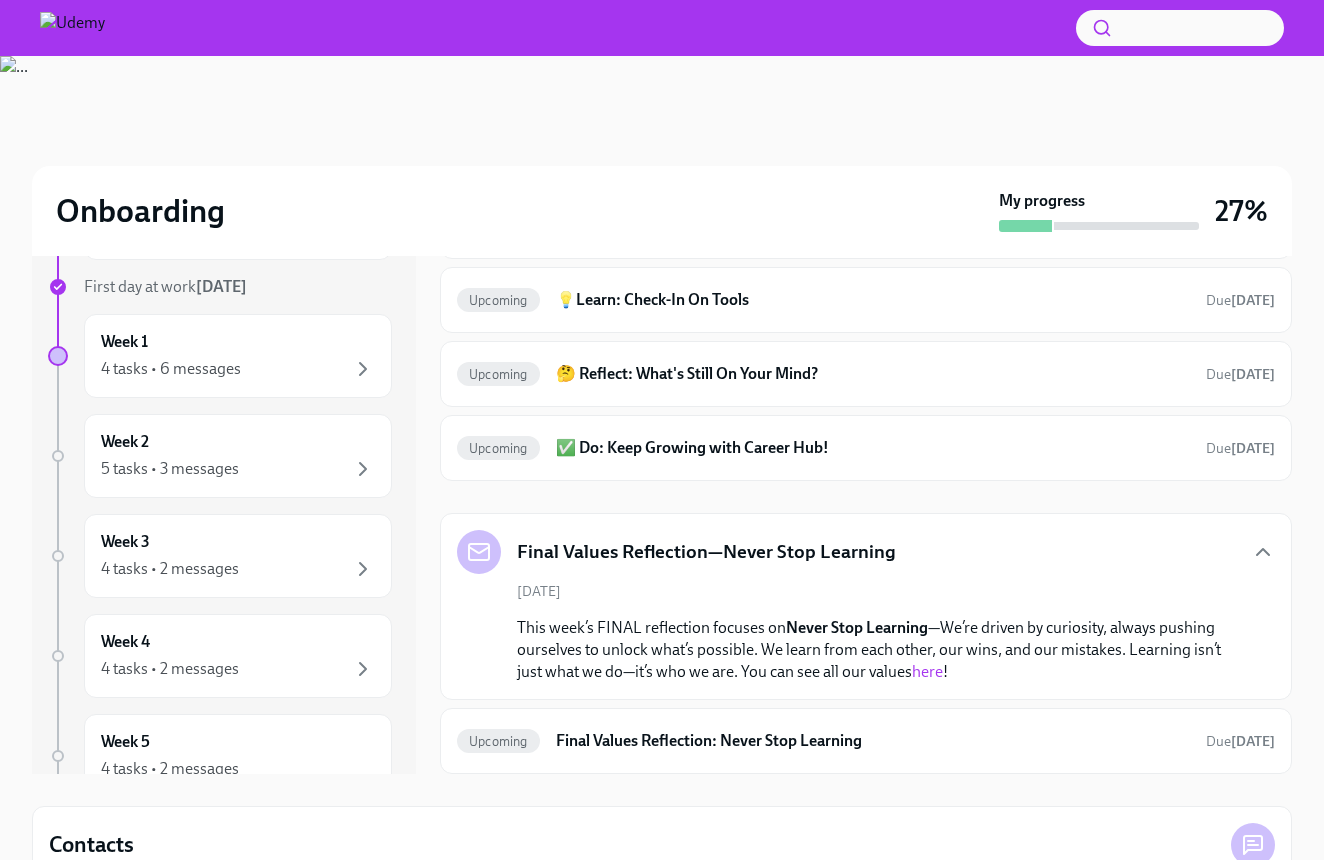 scroll, scrollTop: 85, scrollLeft: 0, axis: vertical 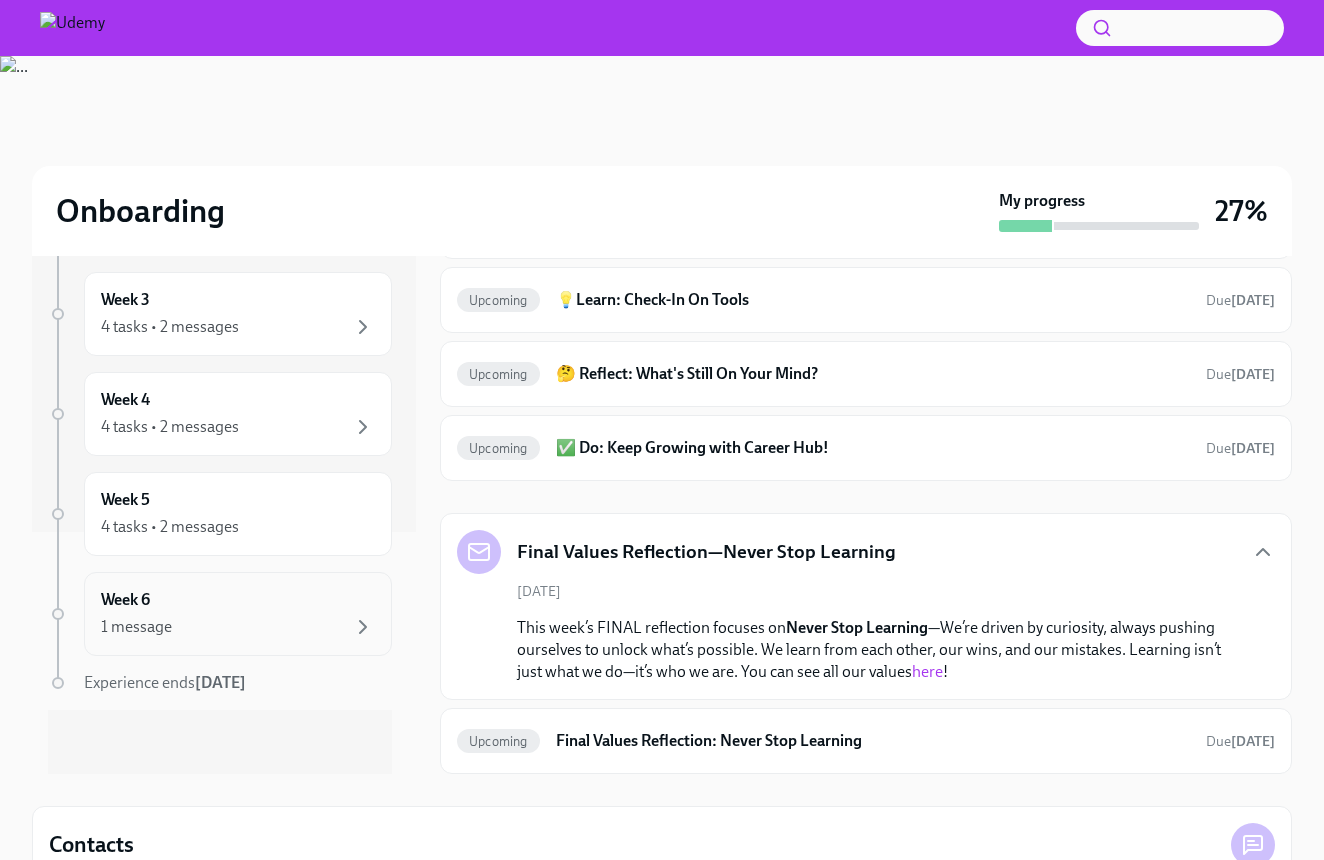 click on "Week 6 1 message" at bounding box center (238, 614) 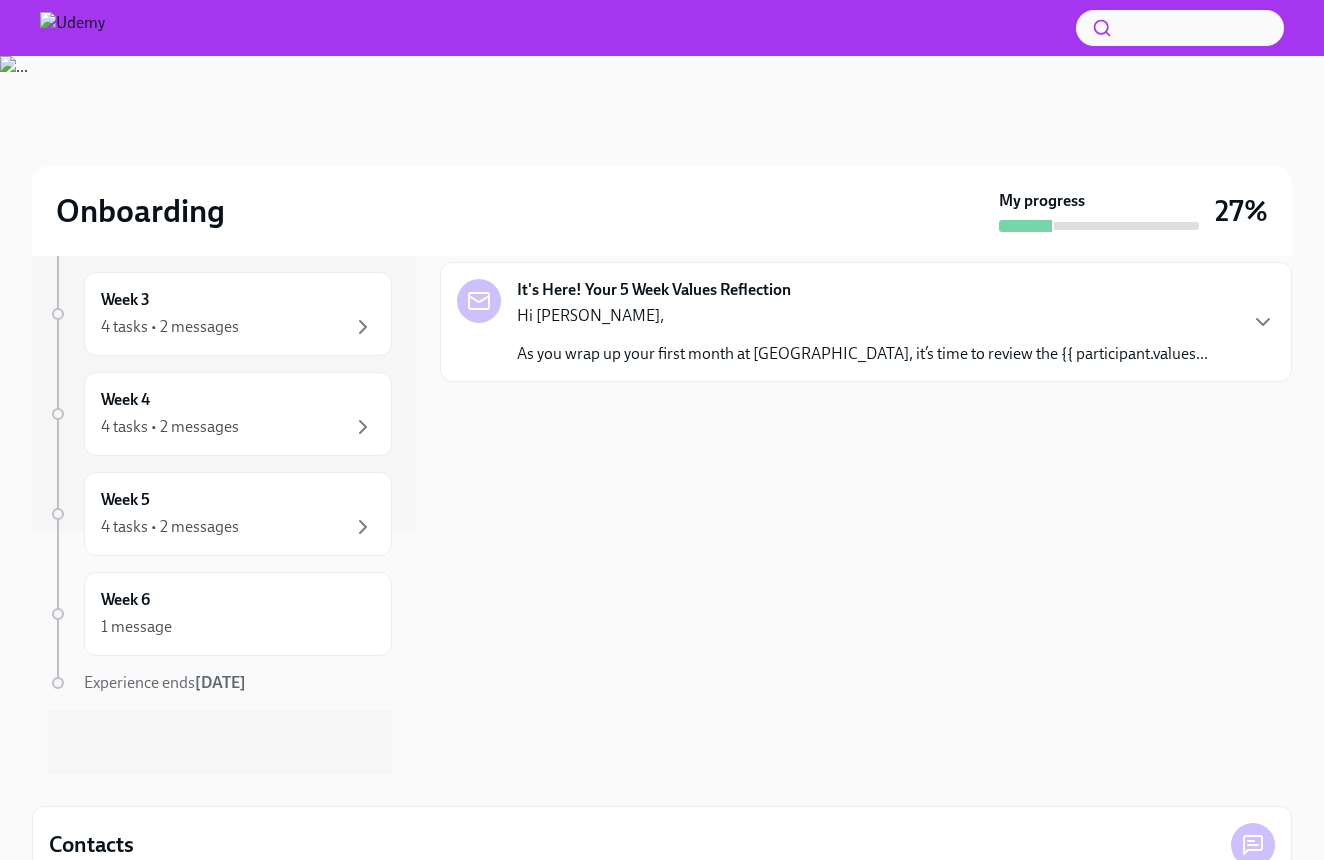 click on "As you  wrap up your first month at [GEOGRAPHIC_DATA], it’s time to review the {{ participant.values..." at bounding box center [862, 354] 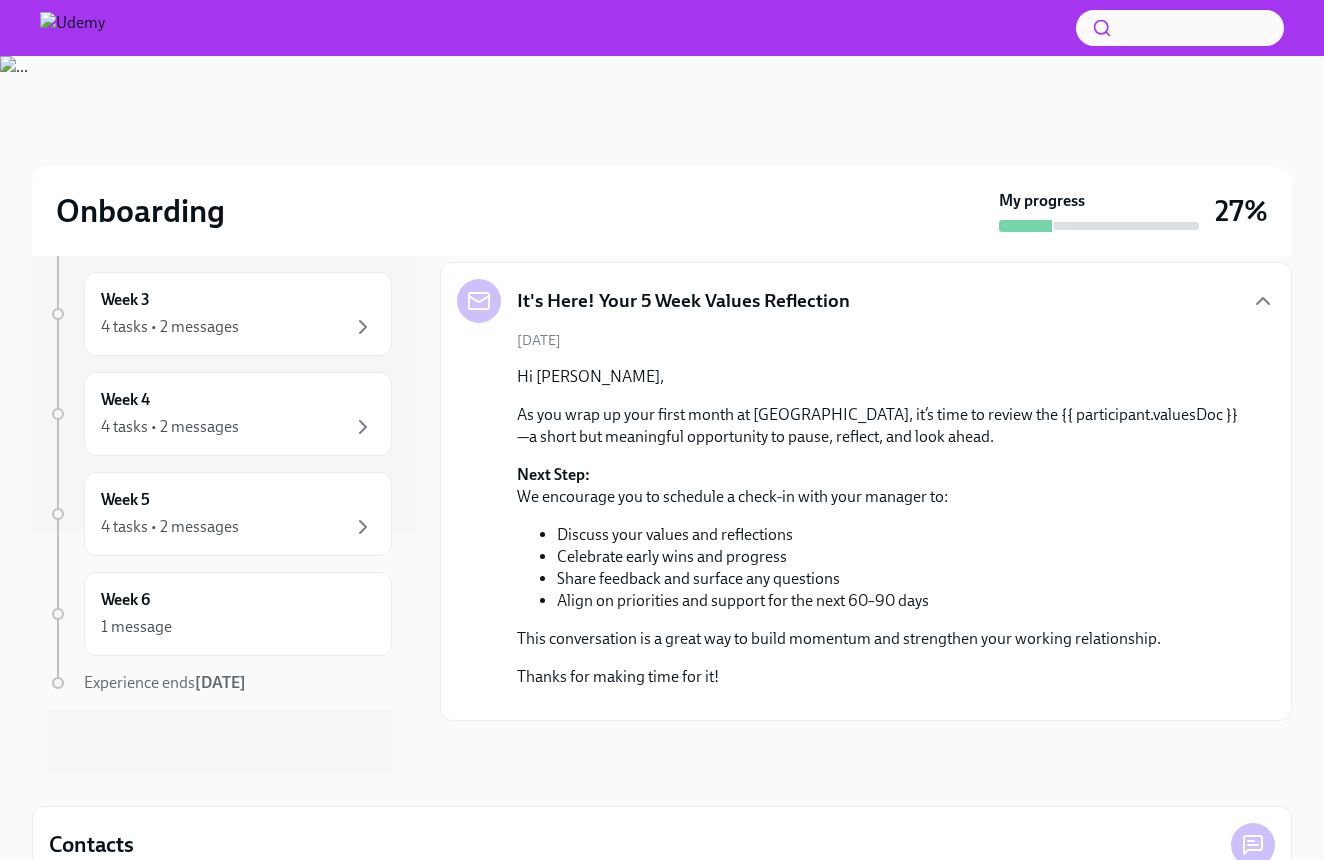 click 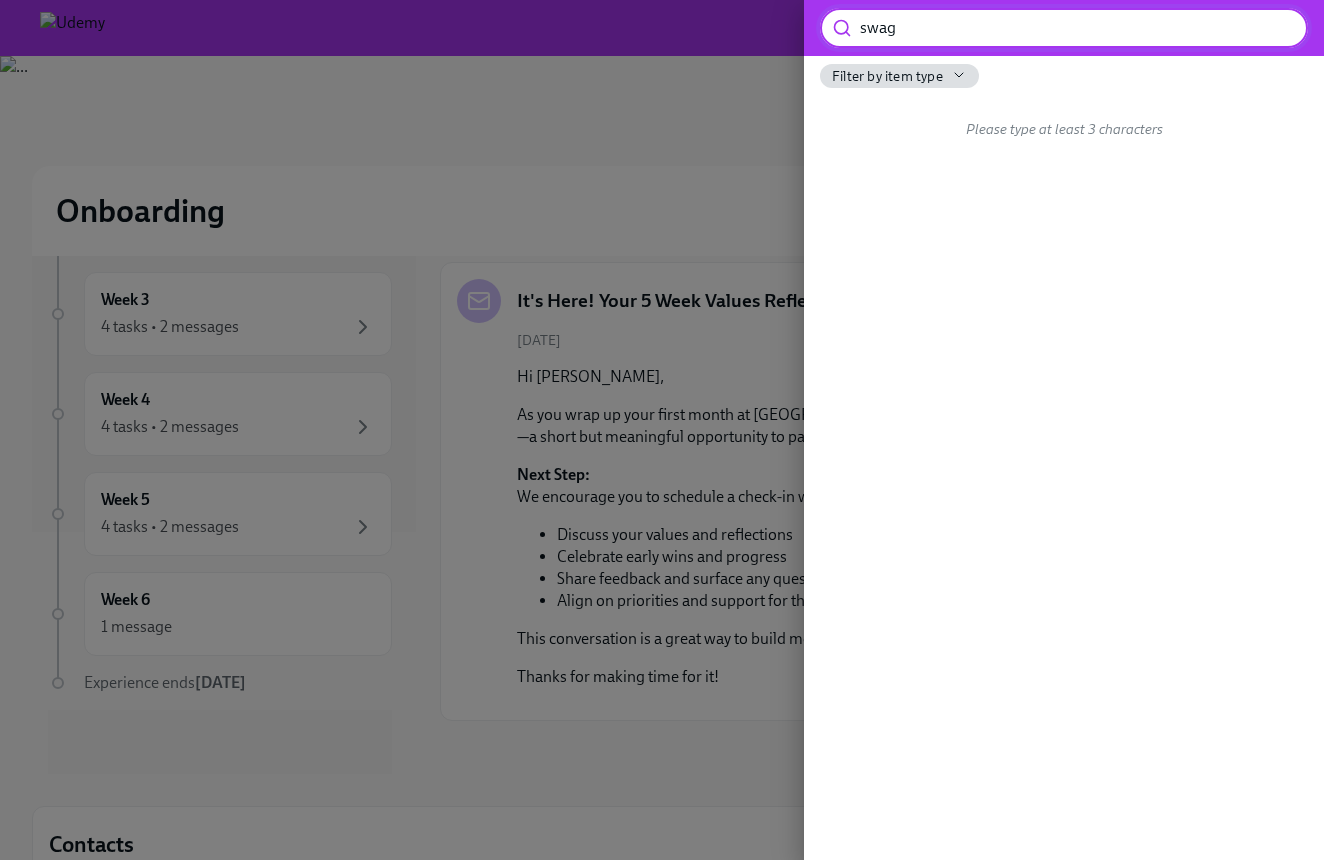 type on "swag" 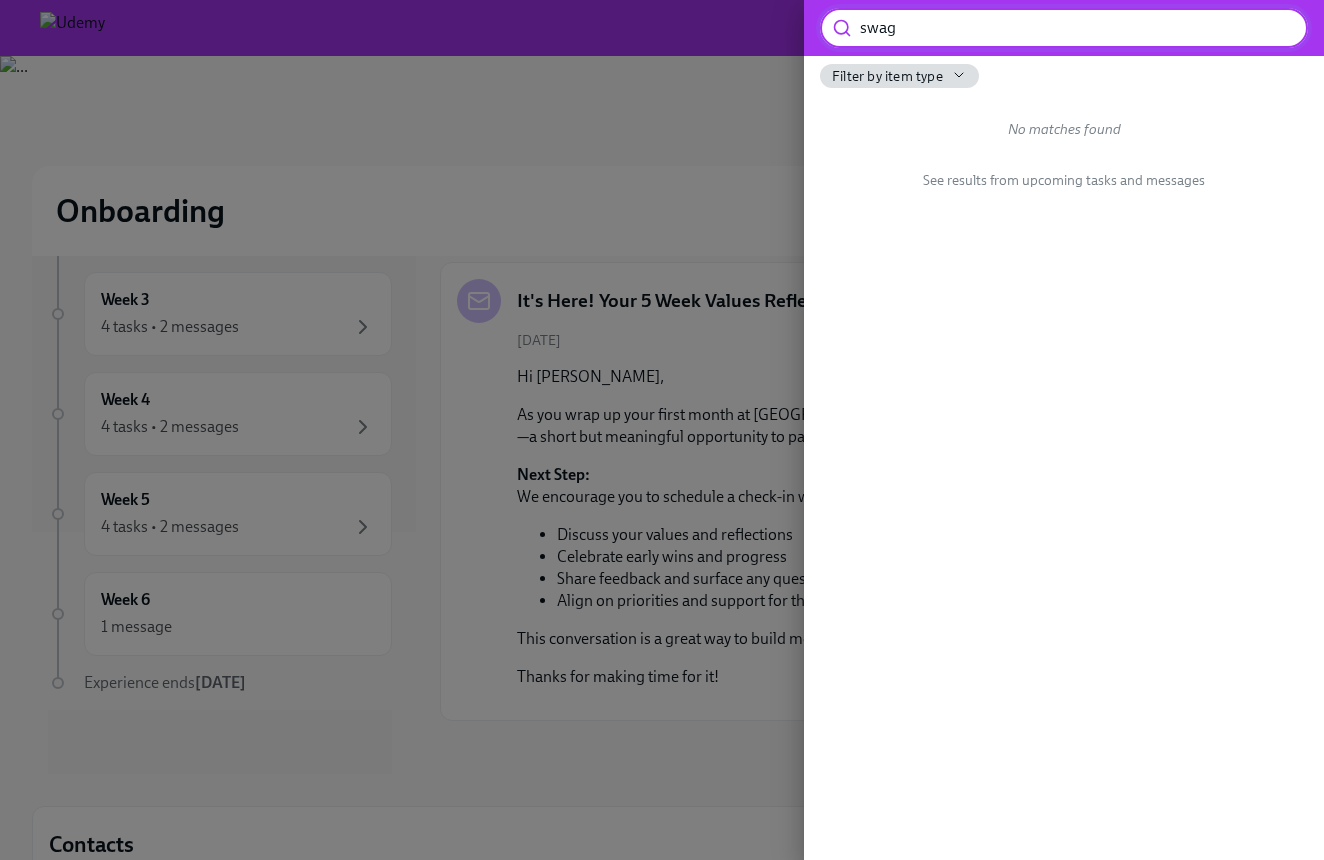 type 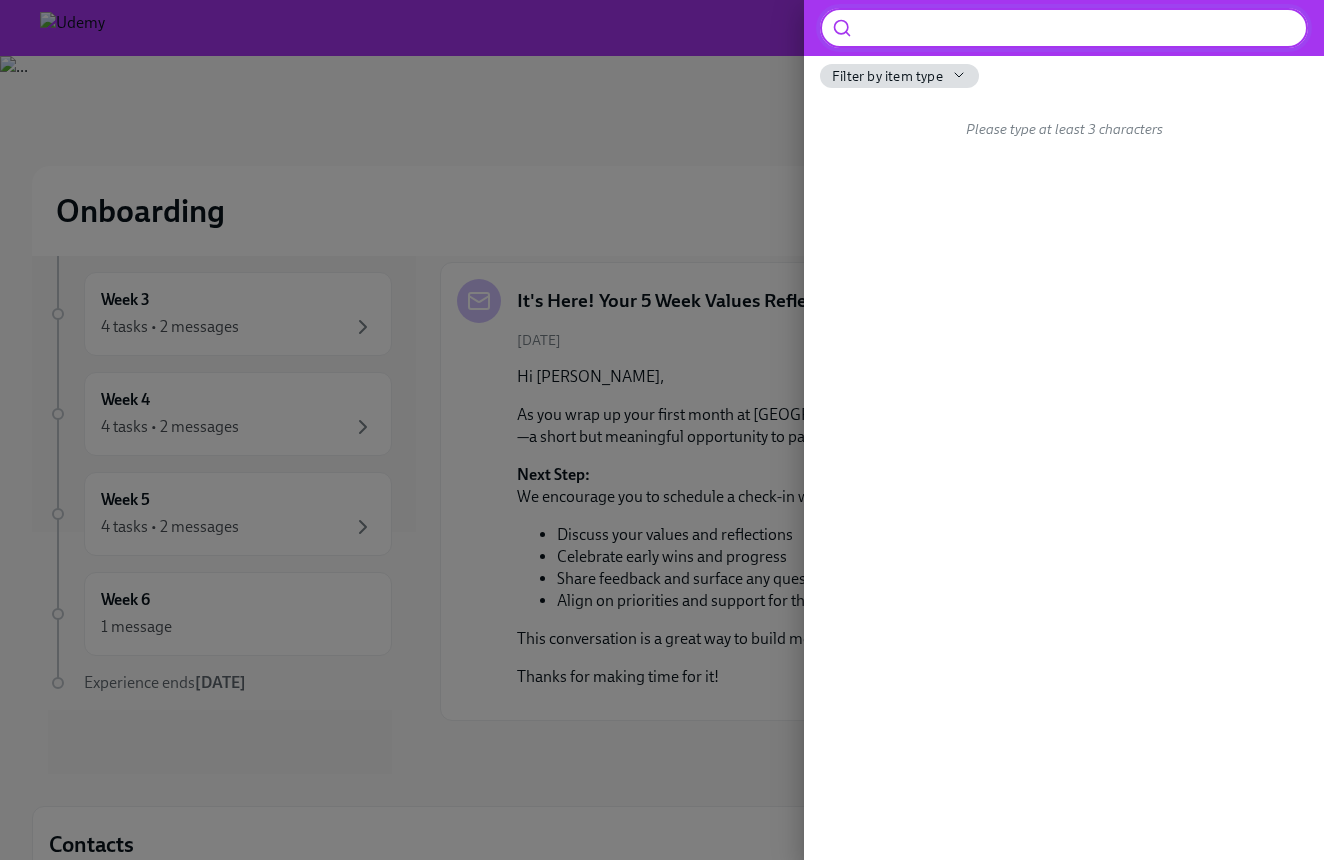 click at bounding box center (662, 430) 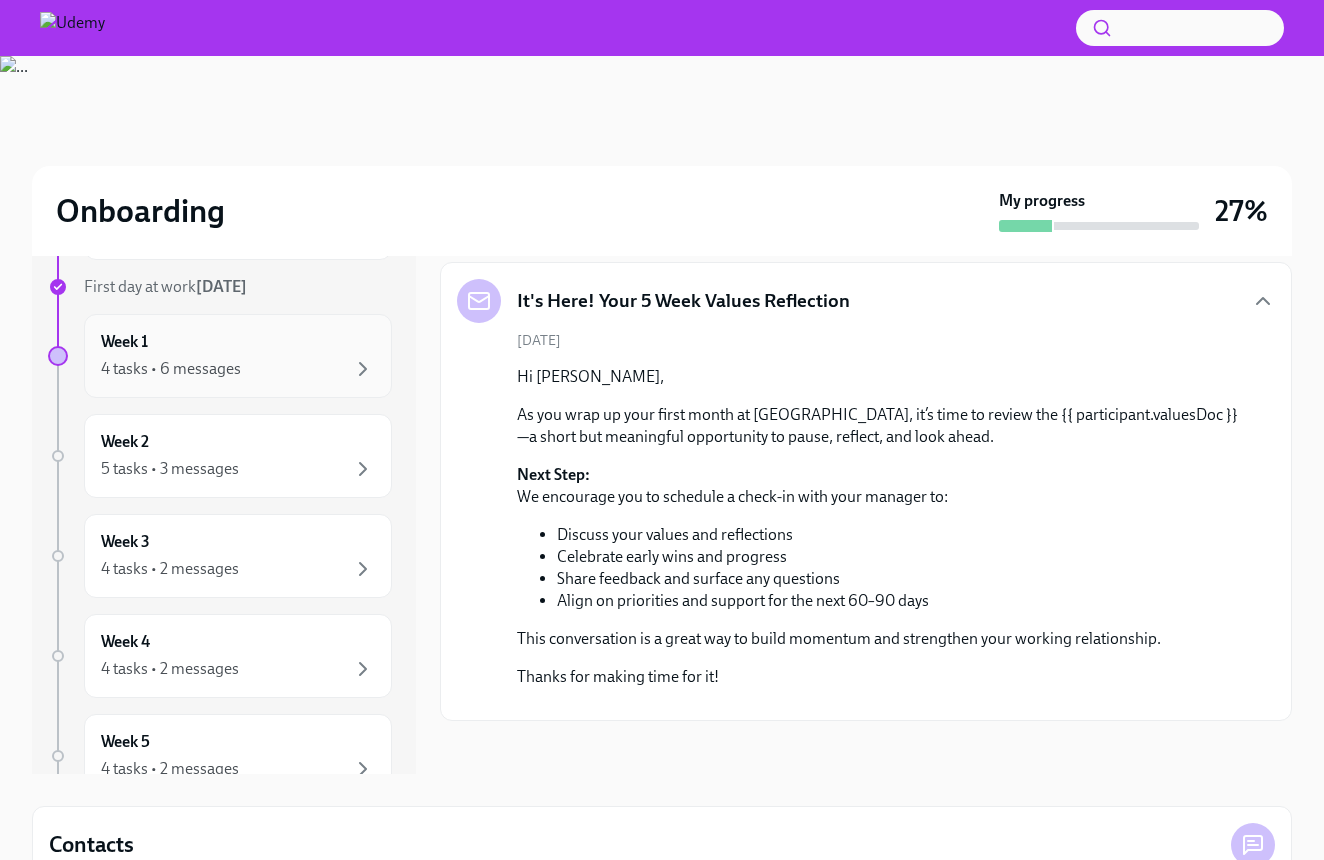 scroll, scrollTop: 0, scrollLeft: 0, axis: both 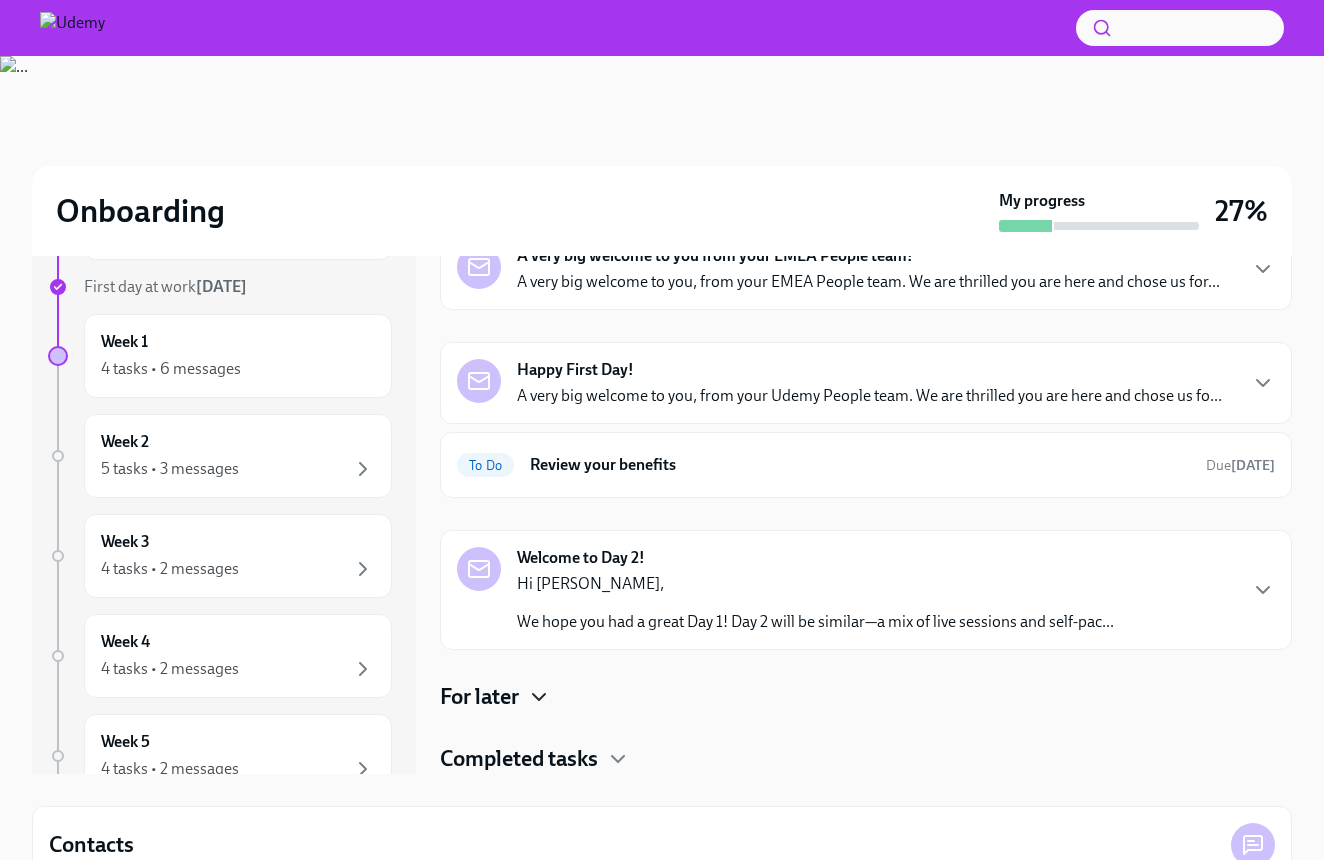 click 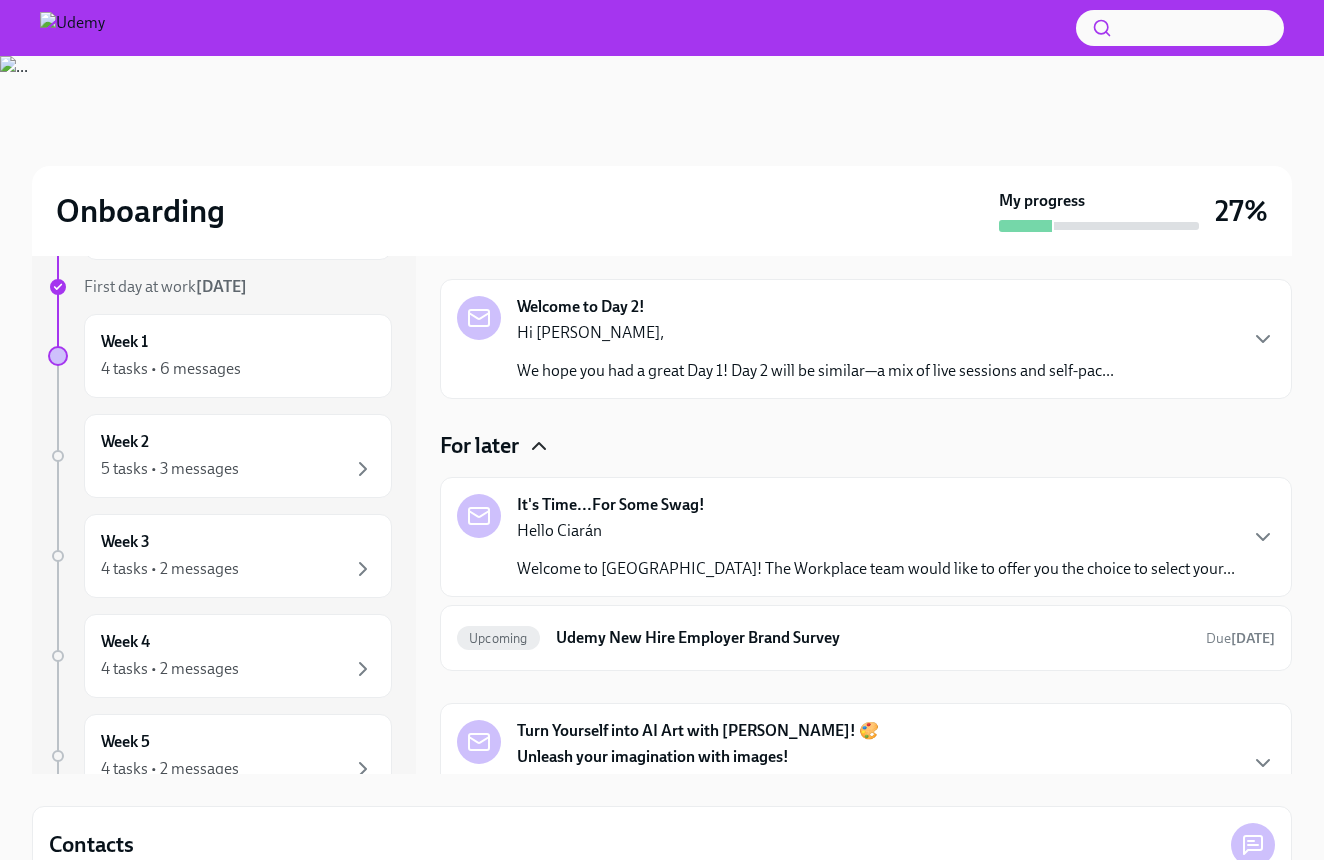 scroll, scrollTop: 284, scrollLeft: 0, axis: vertical 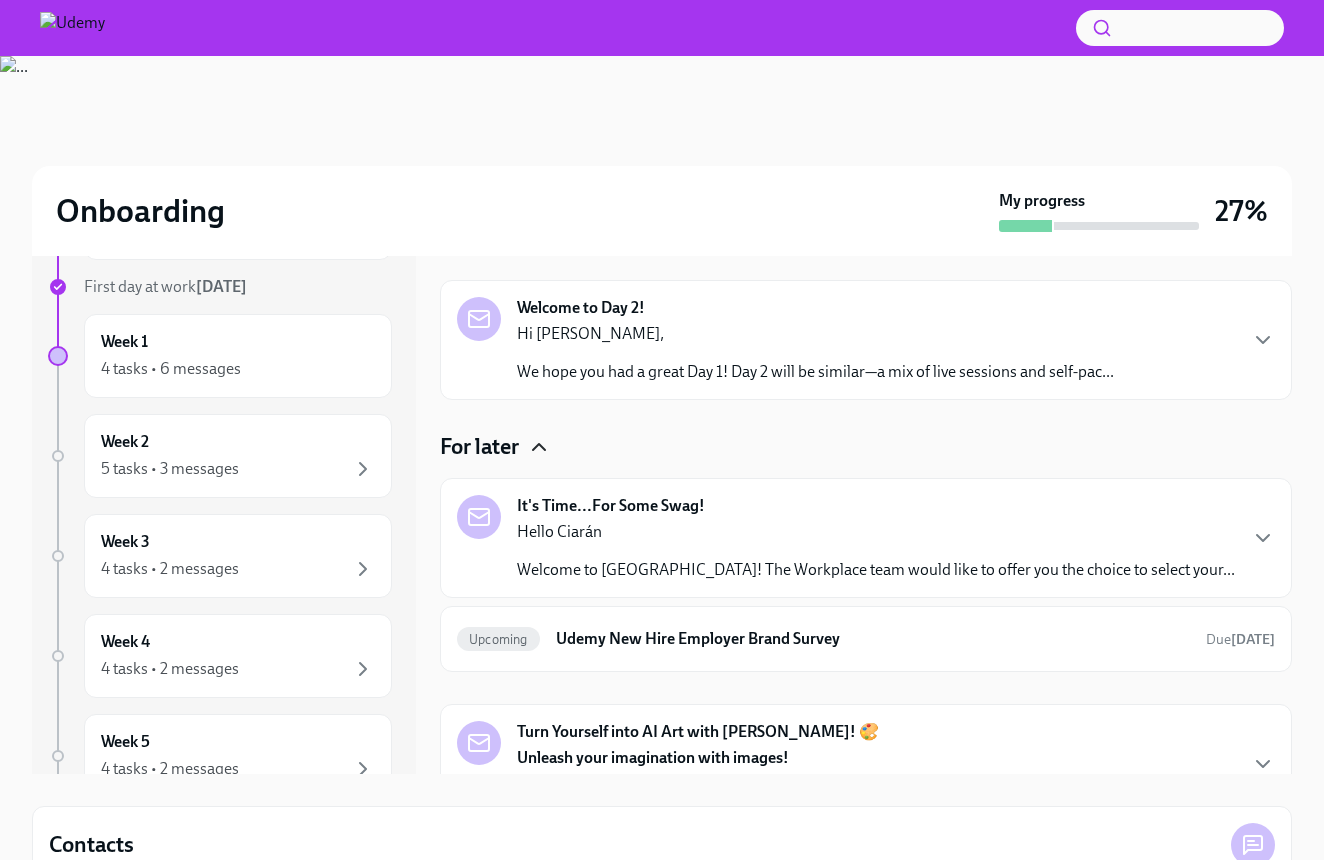 click on "It's Time...For Some Swag! Hello Ciarán
Welcome to [GEOGRAPHIC_DATA]! The Workplace team would like to offer you the choice to select your..." at bounding box center [876, 538] 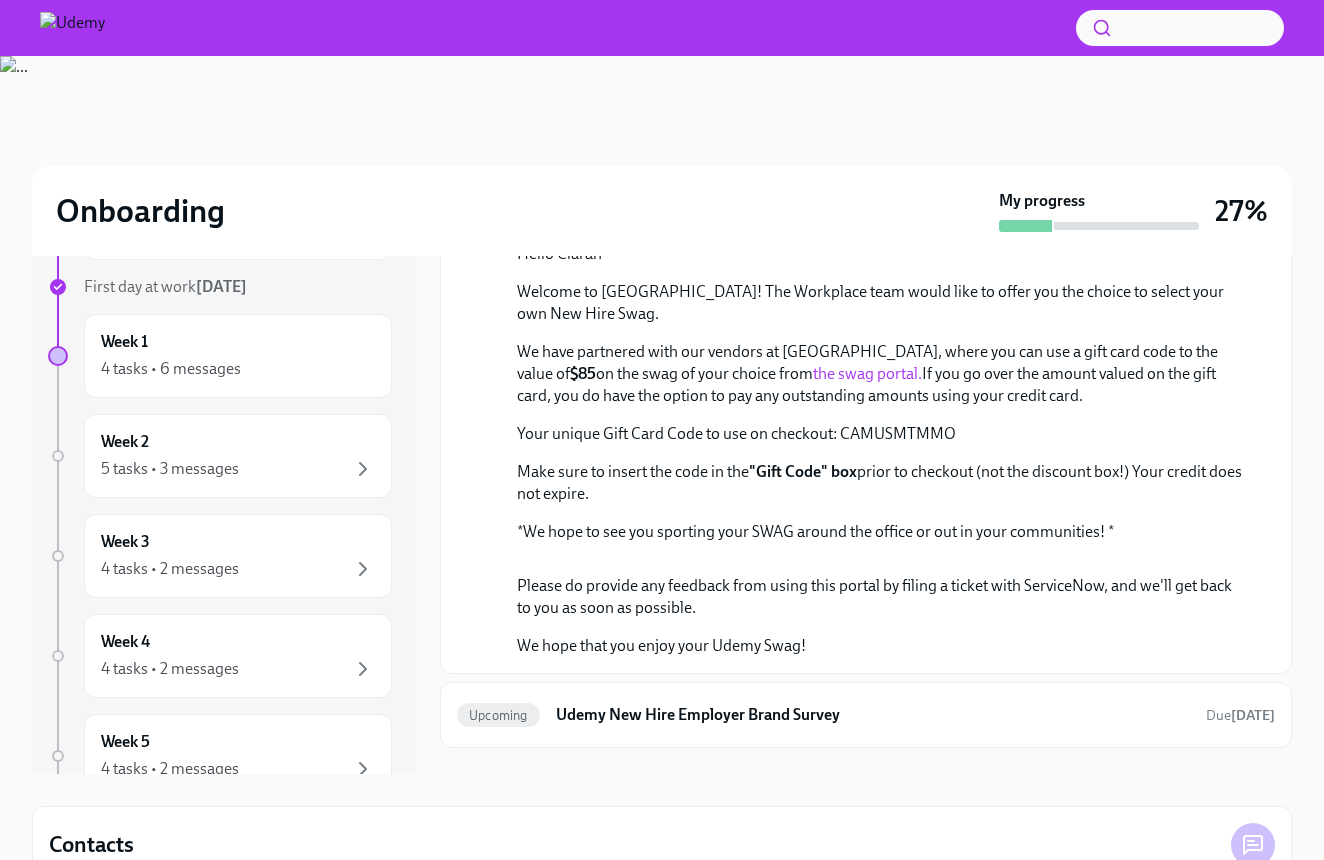 scroll, scrollTop: 672, scrollLeft: 0, axis: vertical 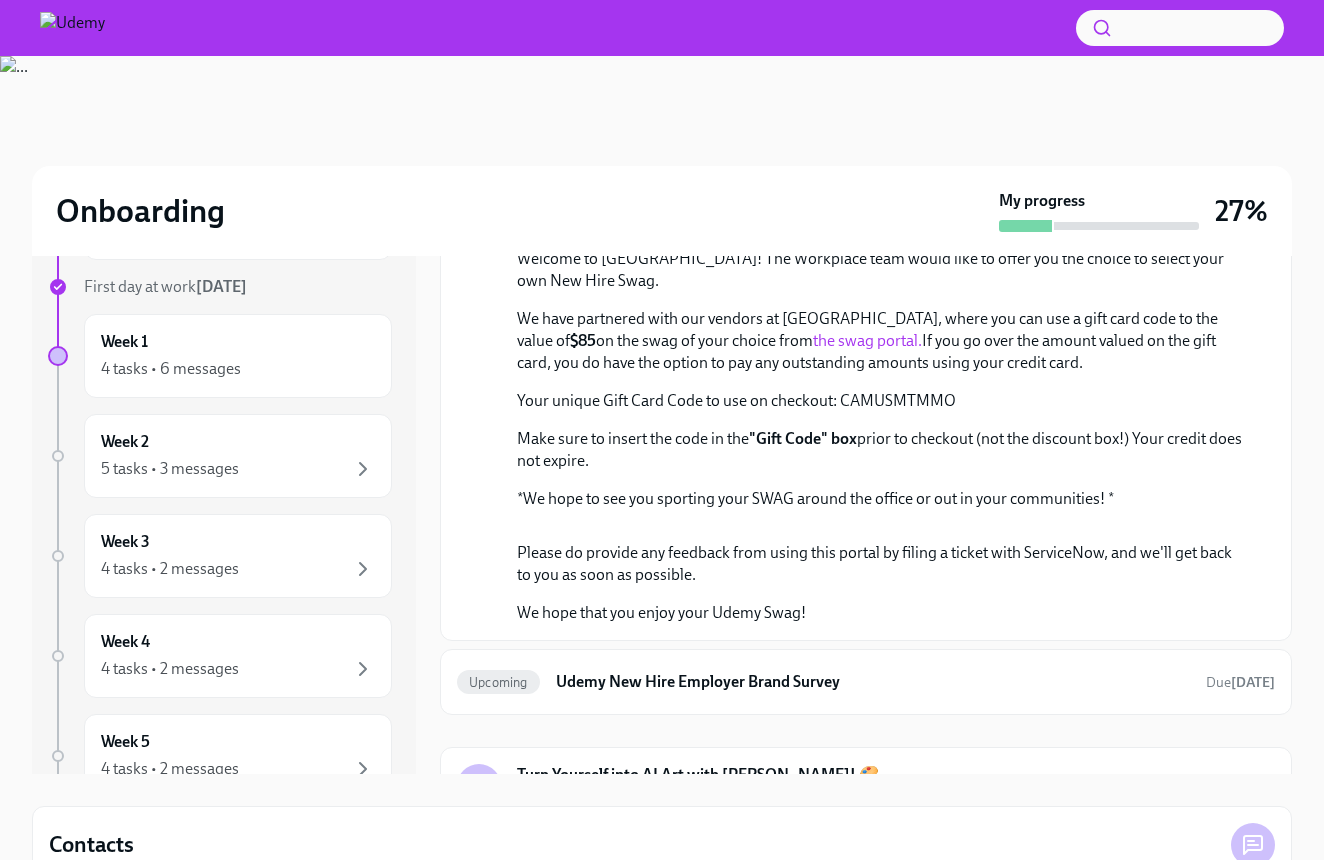 click on "the swag portal." at bounding box center (867, 340) 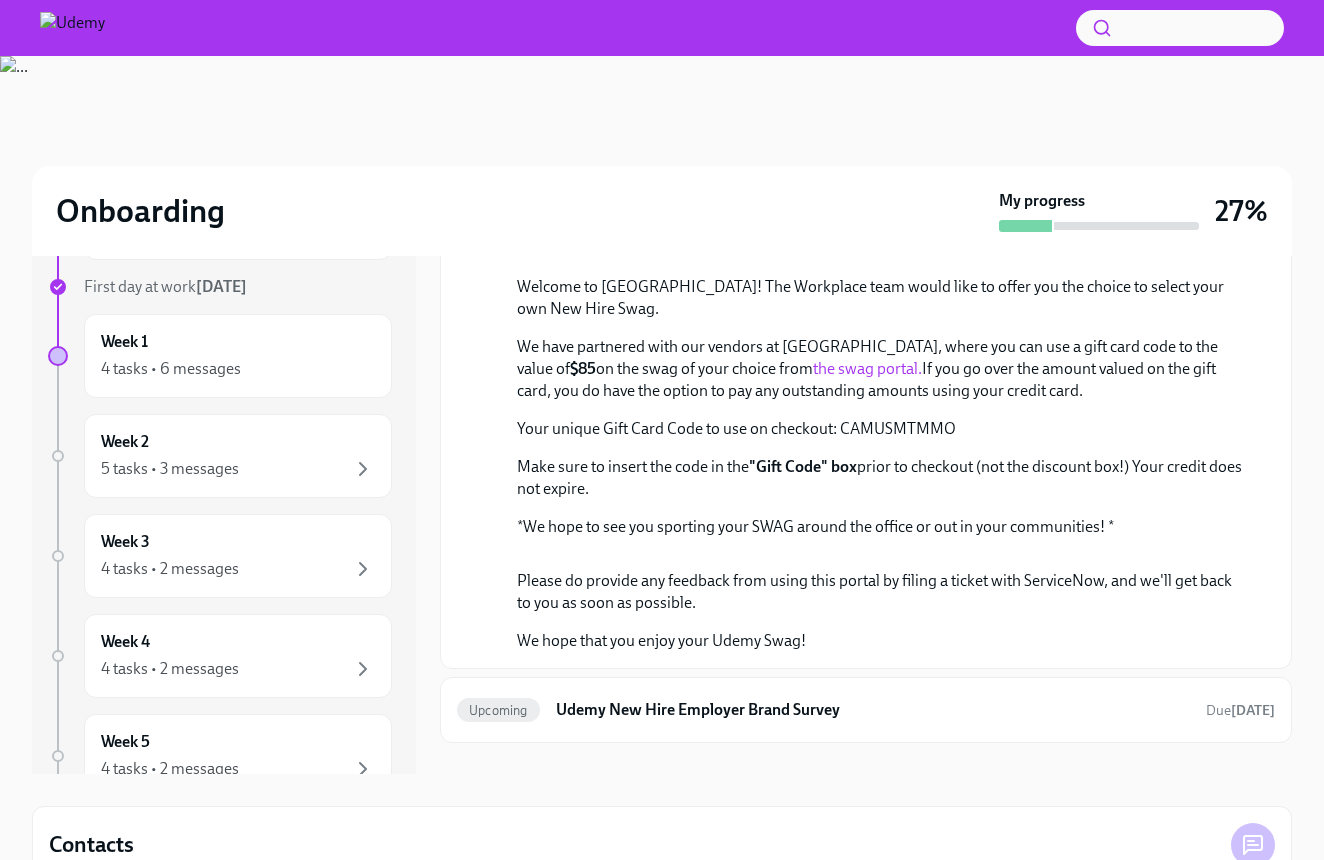 scroll, scrollTop: 646, scrollLeft: 0, axis: vertical 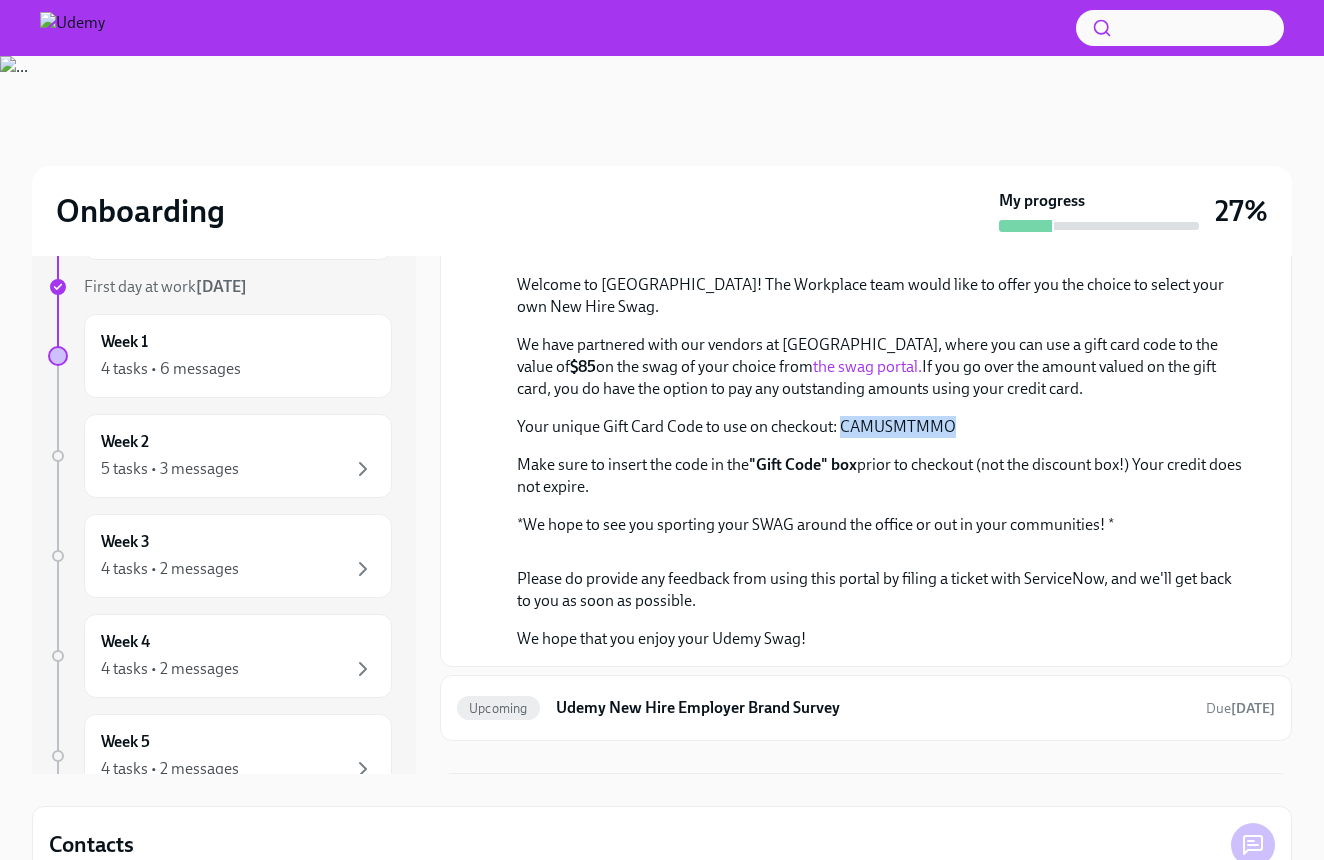 drag, startPoint x: 842, startPoint y: 637, endPoint x: 951, endPoint y: 637, distance: 109 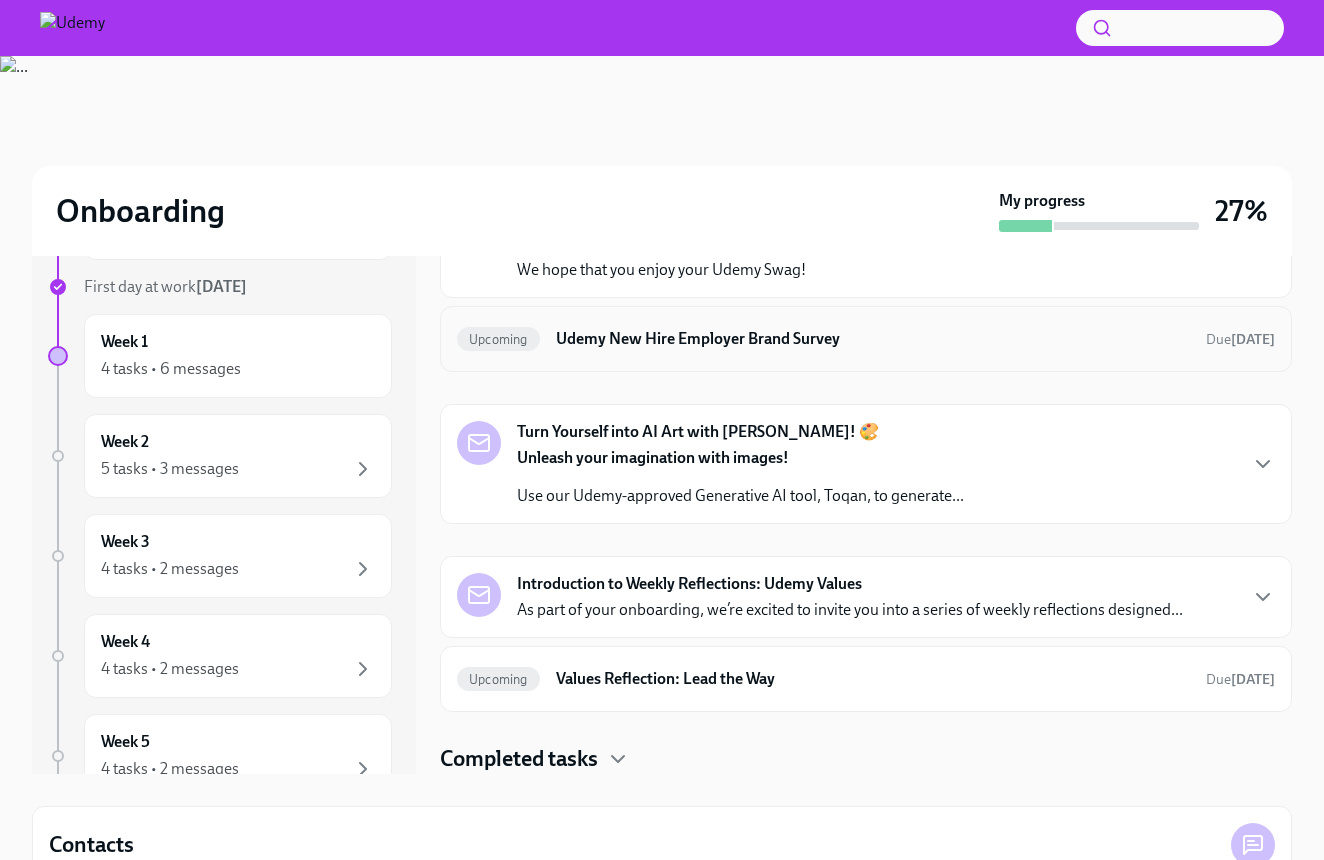 scroll, scrollTop: 1540, scrollLeft: 0, axis: vertical 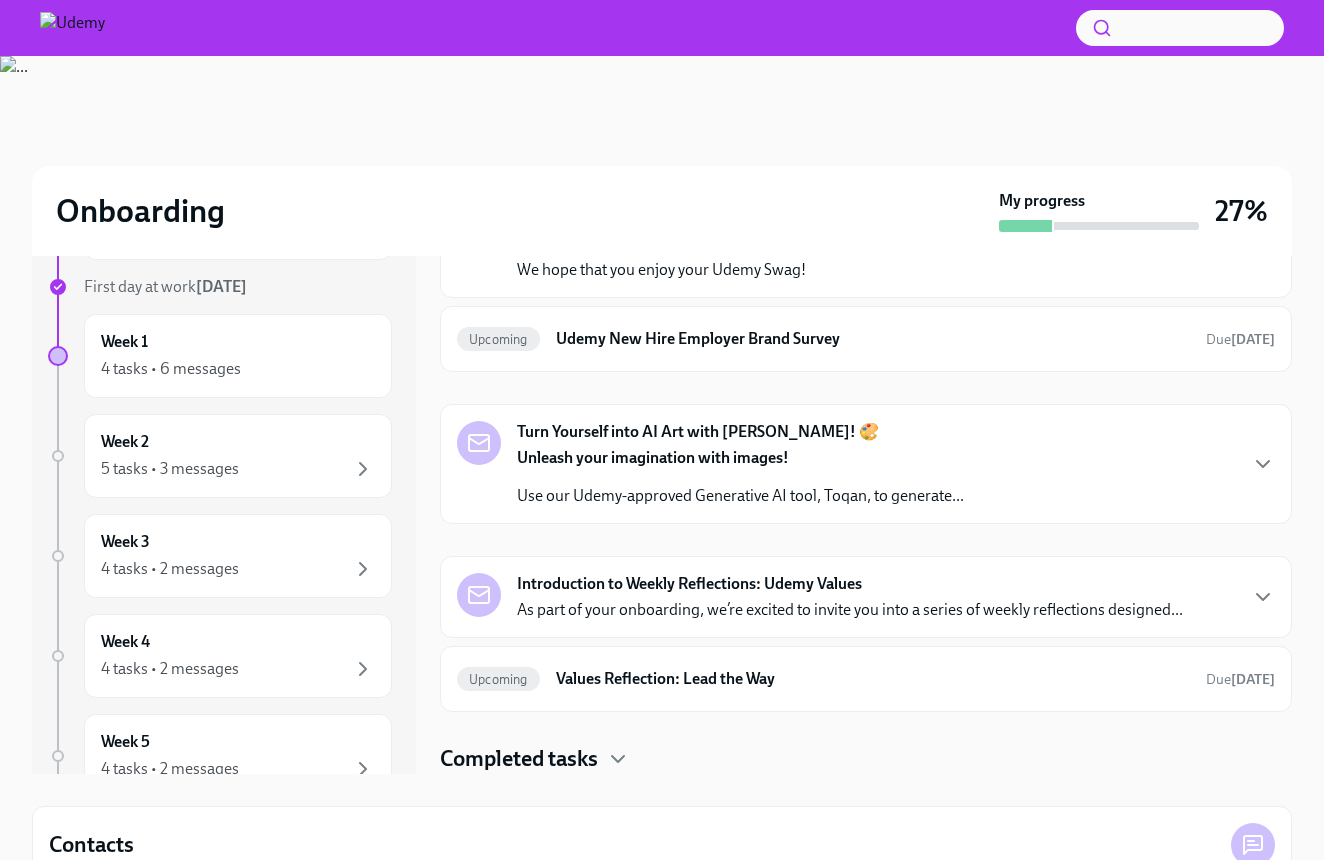 click on "Introduction to Weekly Reflections: Udemy Values" at bounding box center [689, 584] 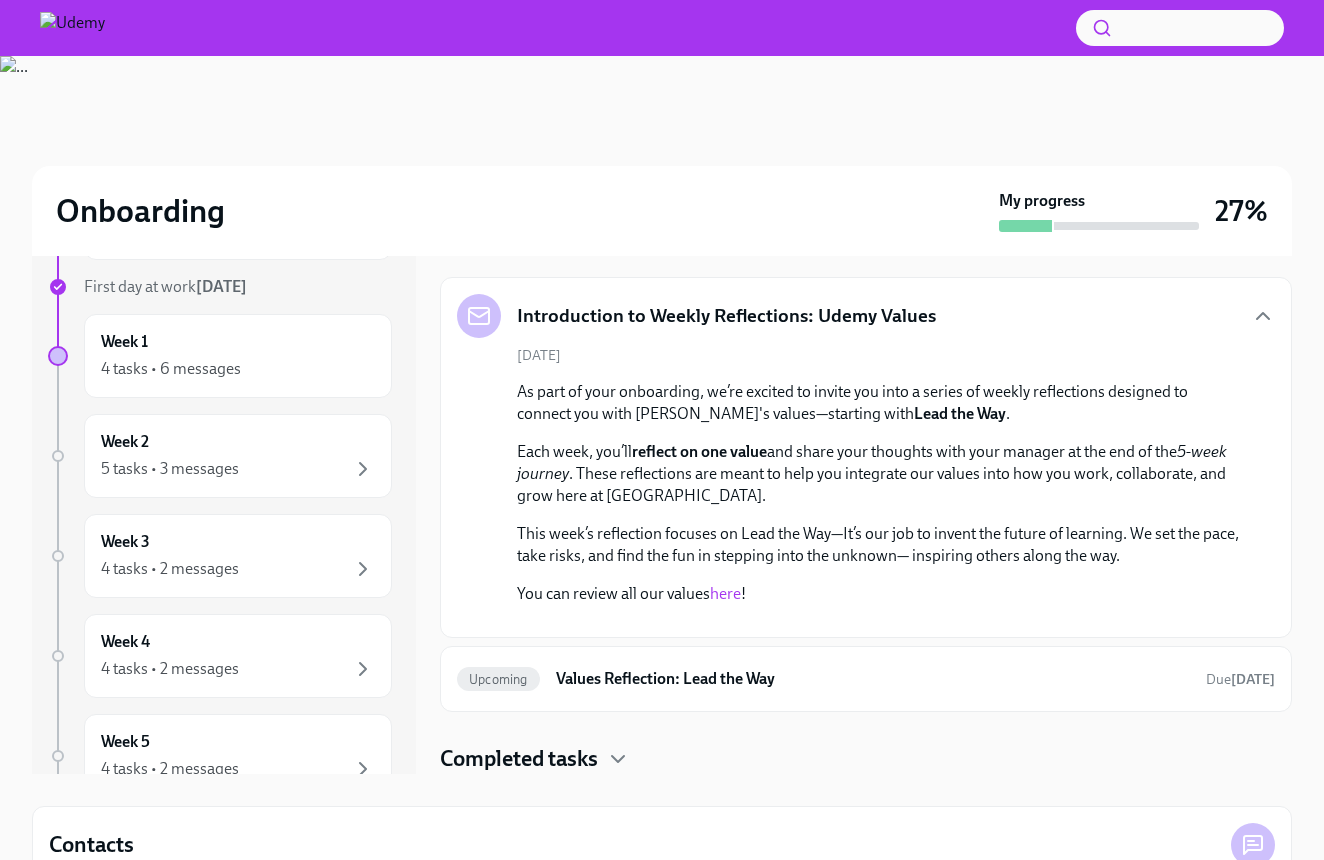 scroll, scrollTop: 2025, scrollLeft: 0, axis: vertical 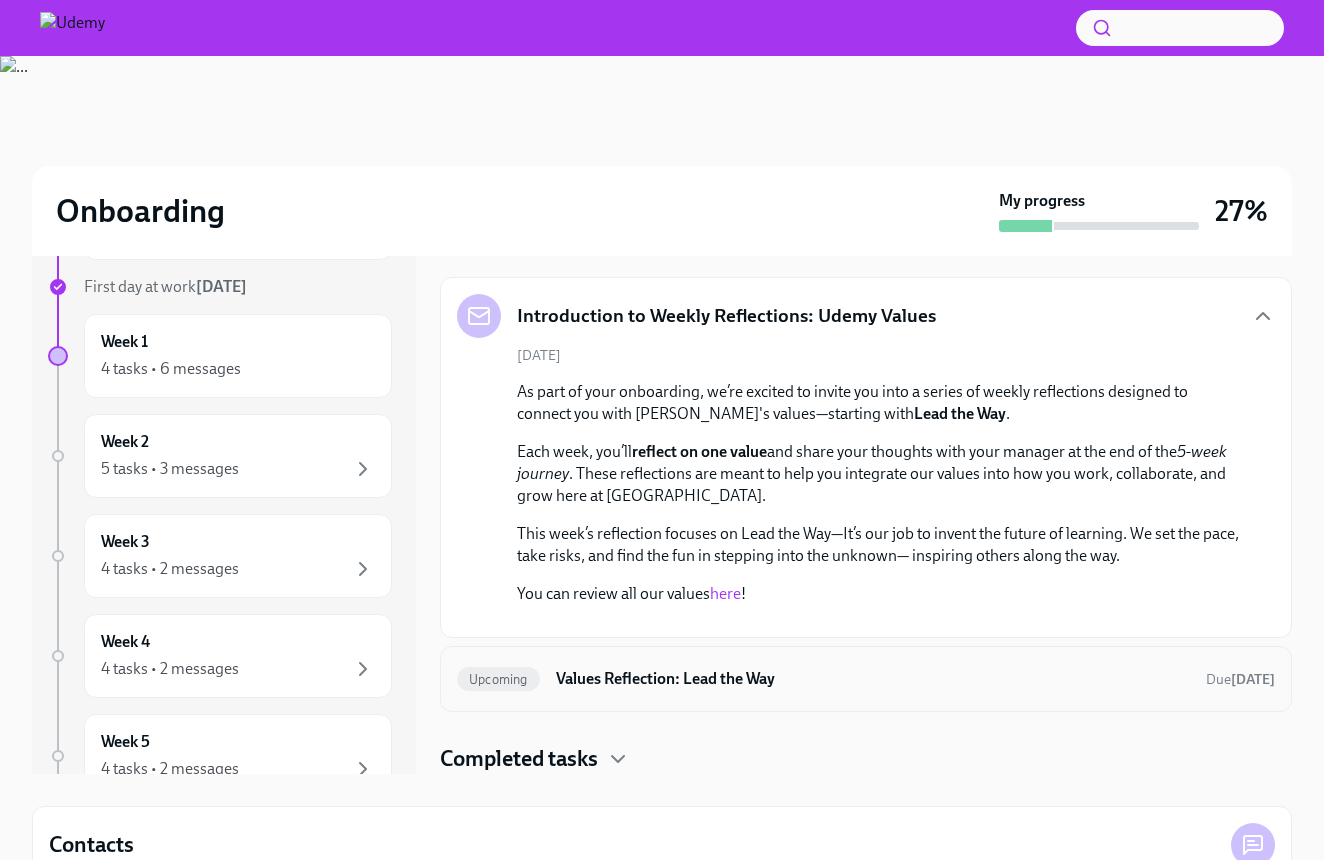 click on "Values Reflection: Lead the Way" at bounding box center (873, 679) 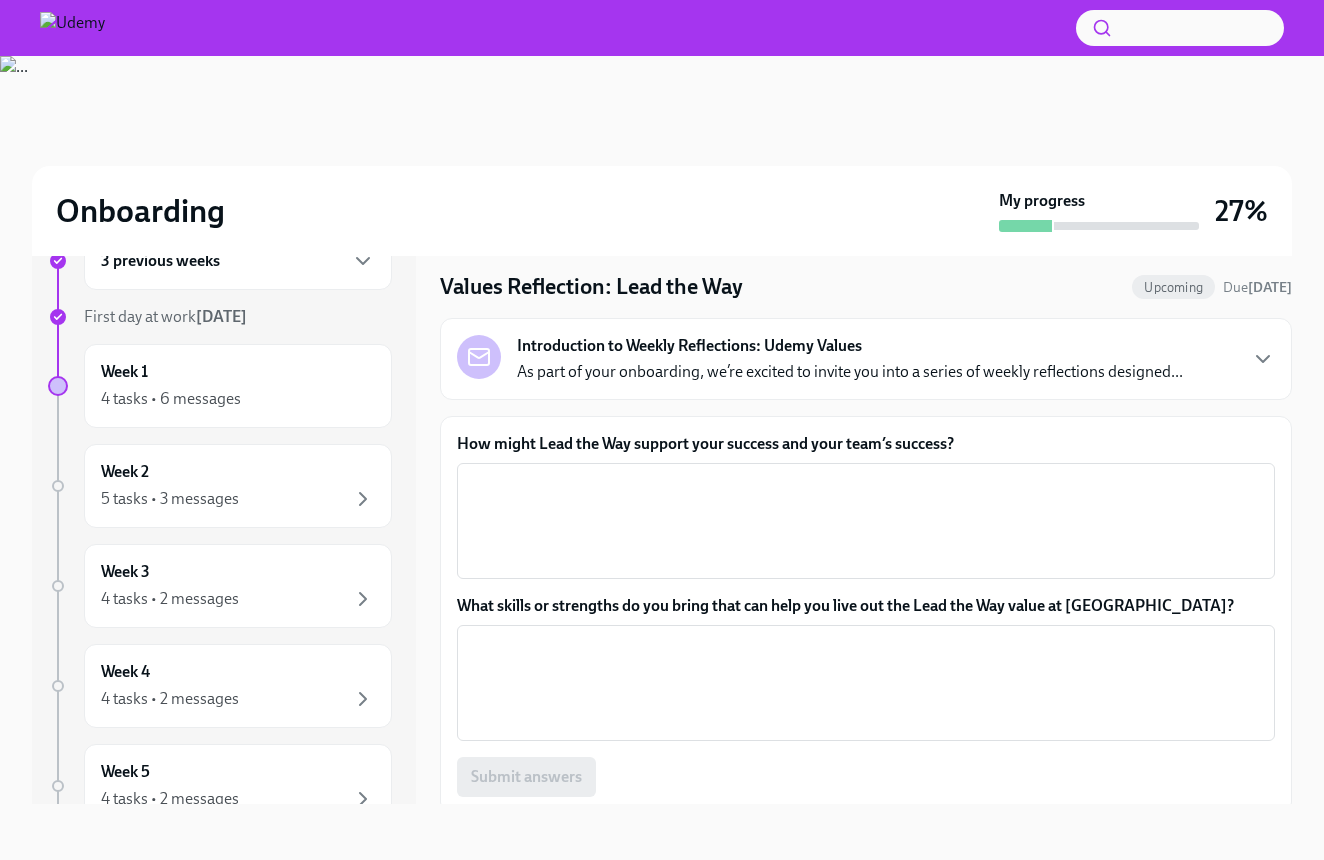scroll, scrollTop: 0, scrollLeft: 0, axis: both 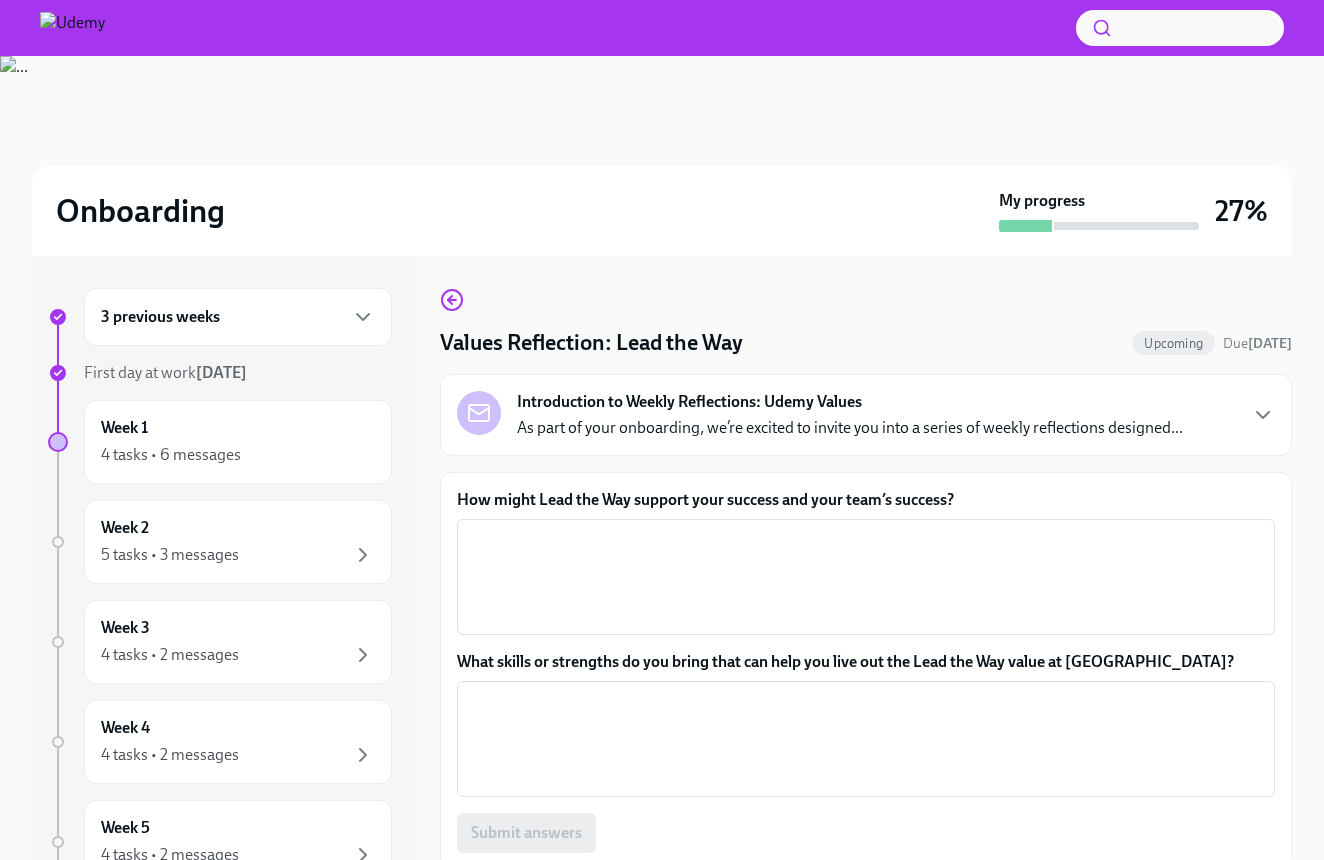 click on "Introduction to Weekly Reflections: Udemy Values As part of your onboarding, we’re excited to invite you into a series of weekly reflections designed..." at bounding box center [850, 415] 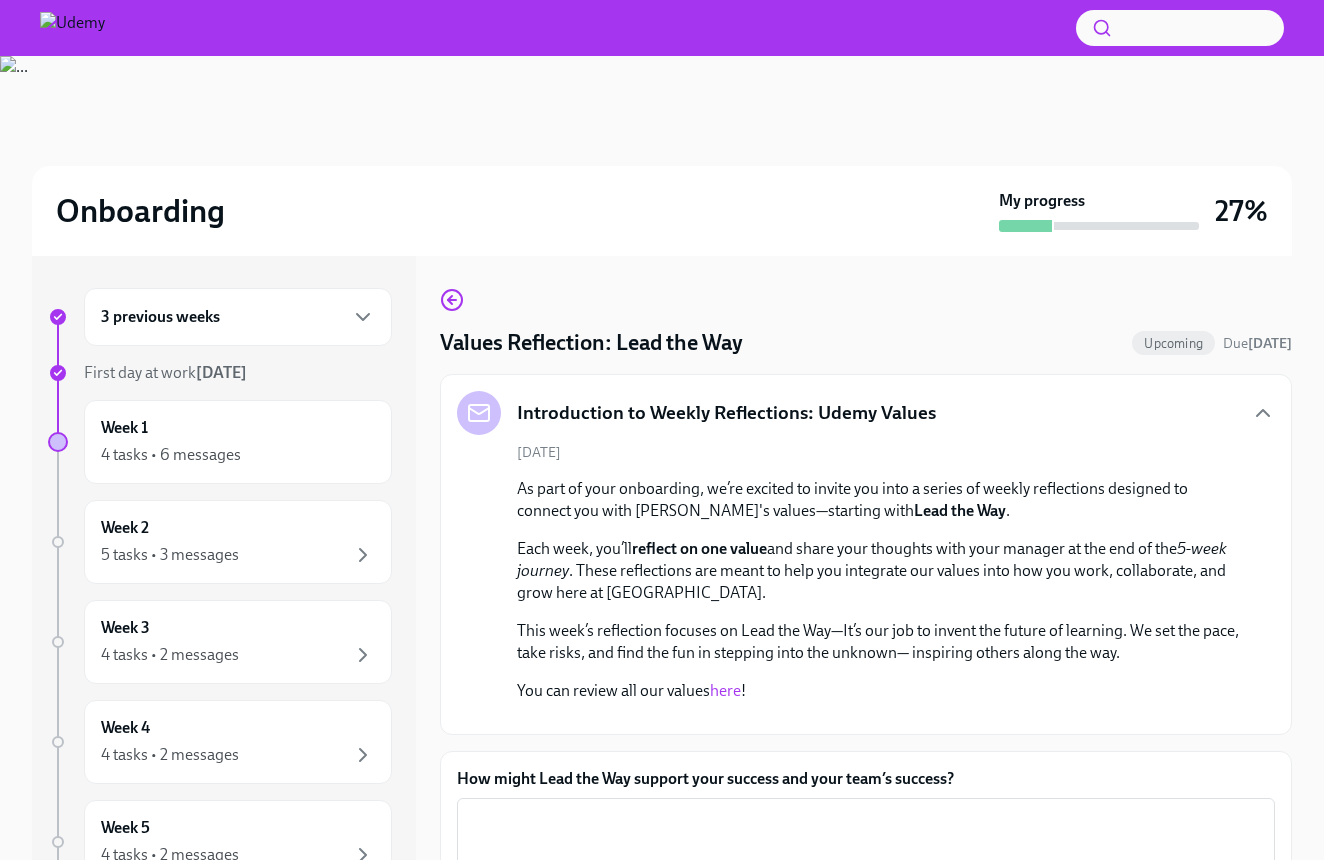 scroll, scrollTop: 0, scrollLeft: 0, axis: both 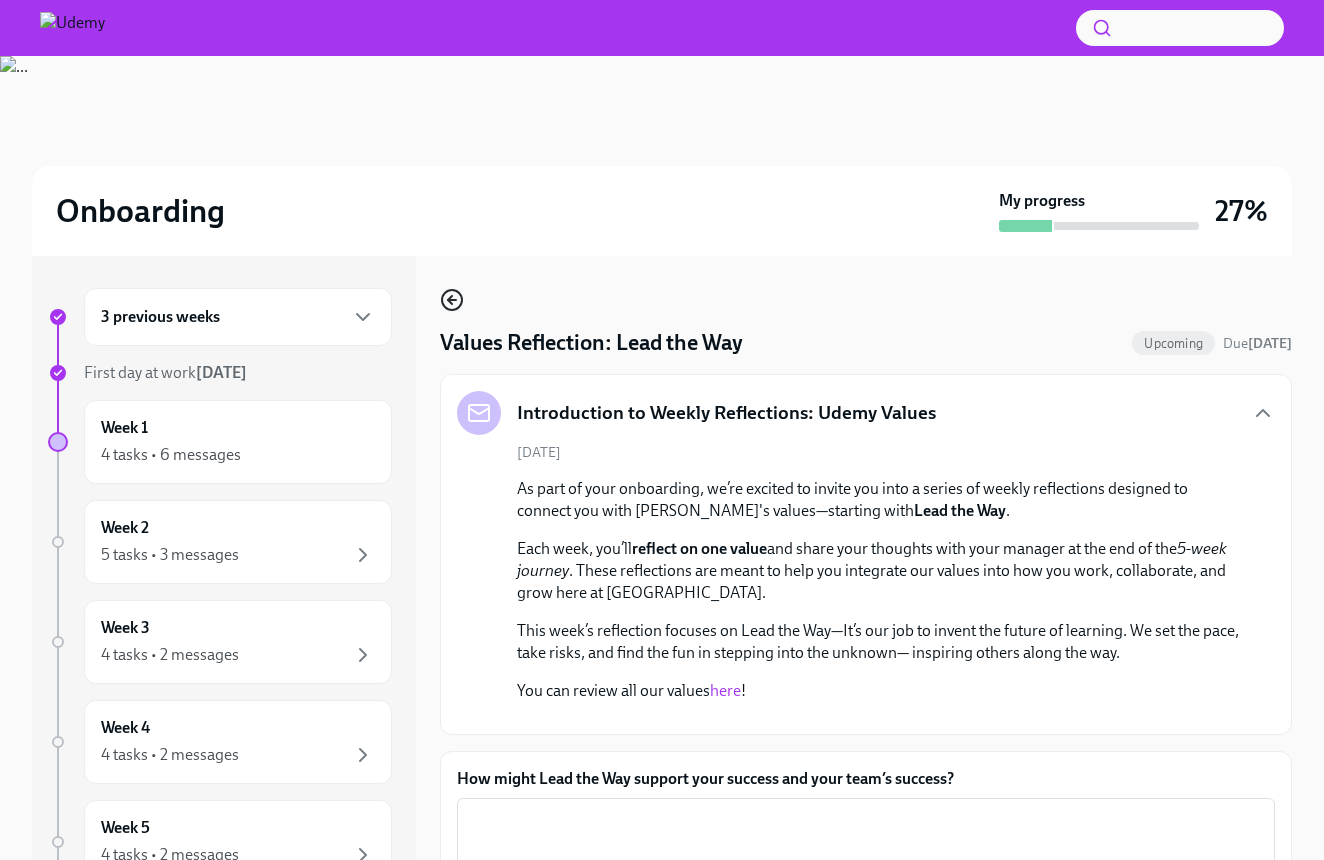click 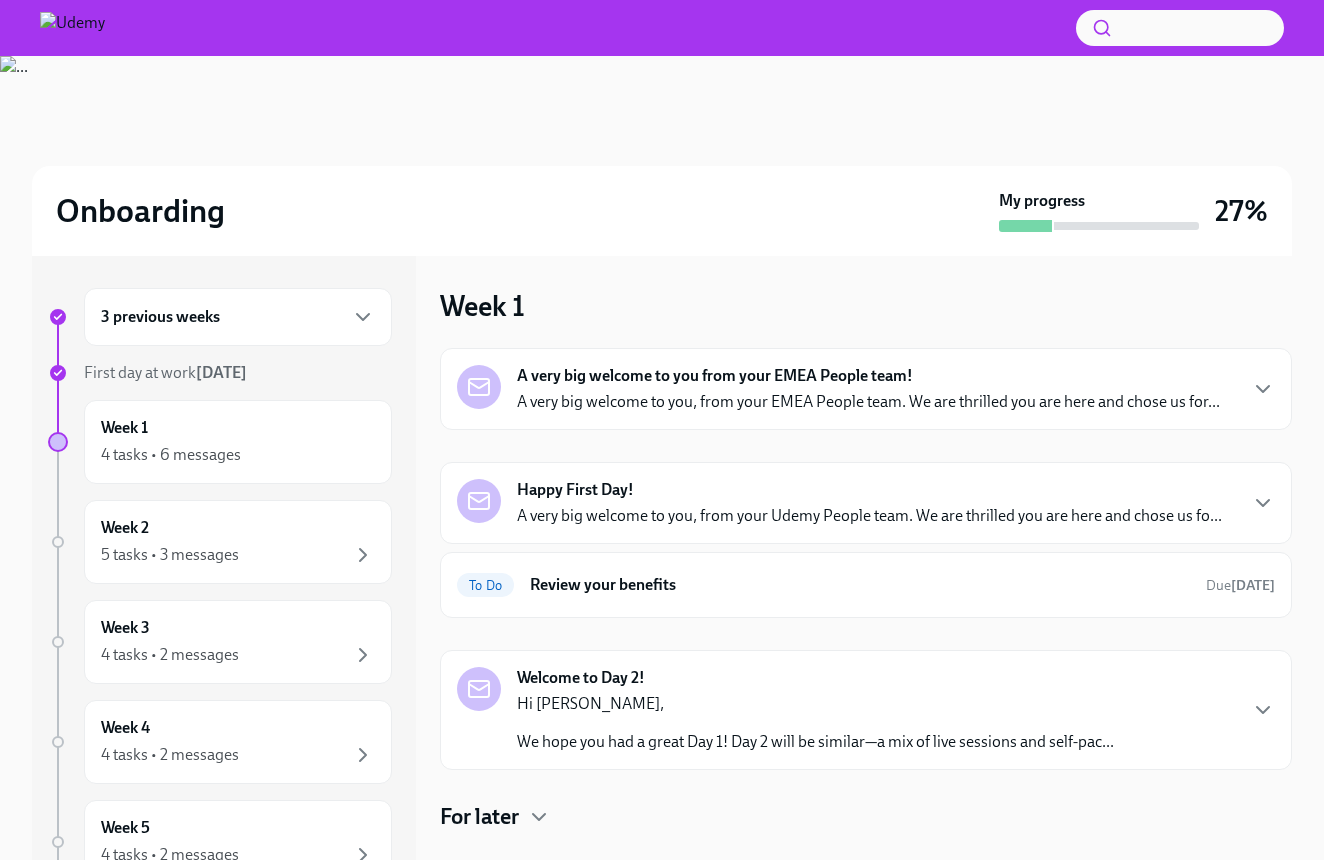 scroll, scrollTop: 0, scrollLeft: 0, axis: both 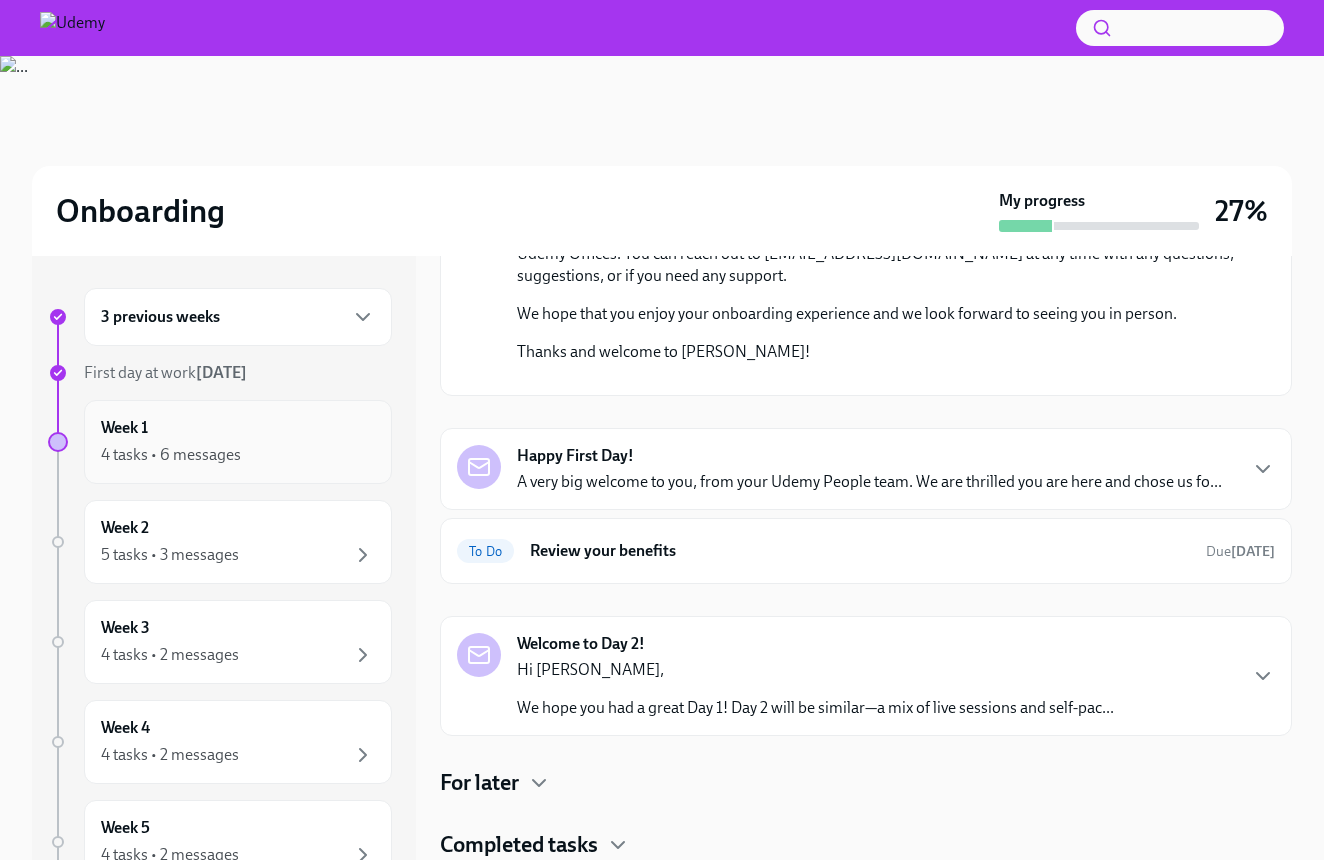 click on "Week 1 4 tasks • 6 messages" at bounding box center [238, 442] 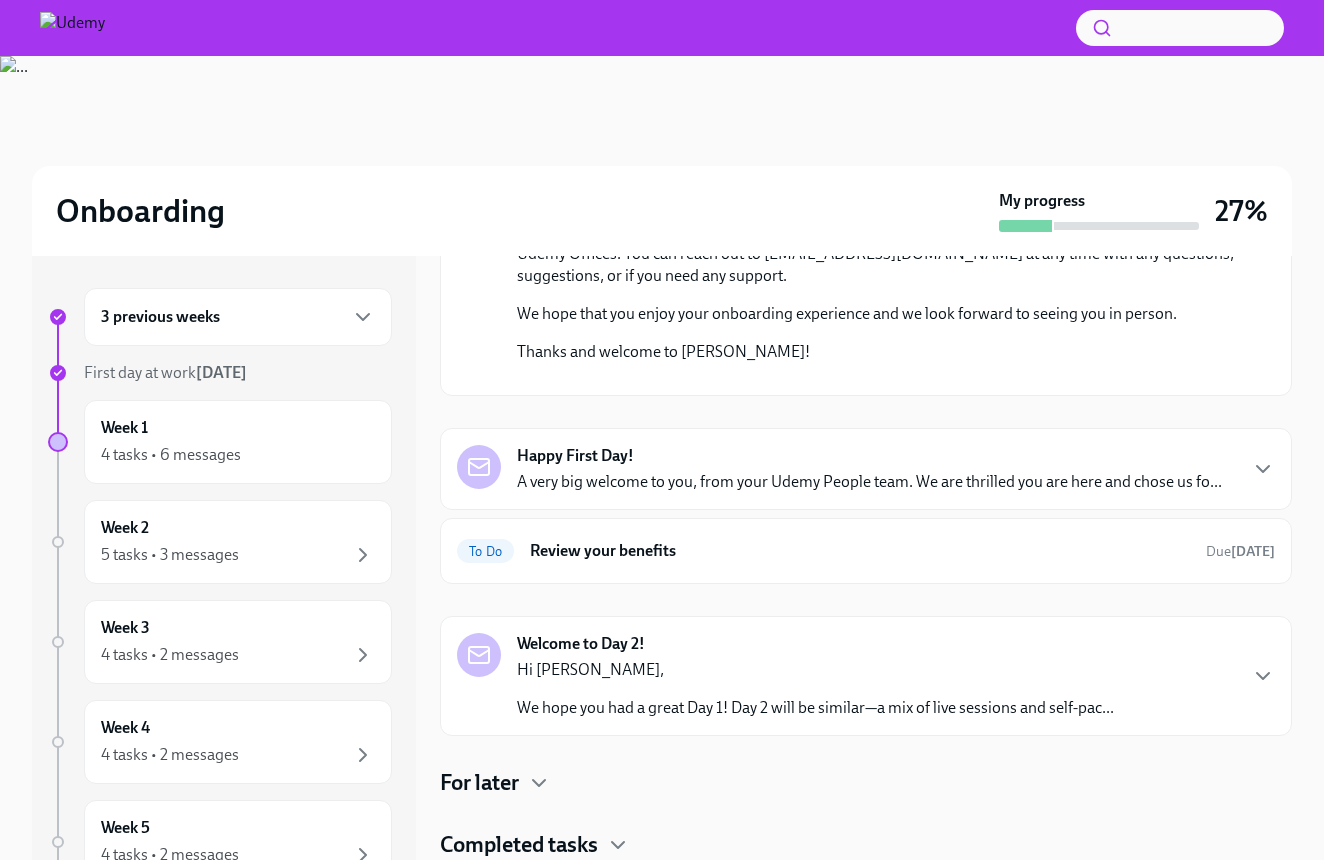 scroll, scrollTop: 0, scrollLeft: 0, axis: both 